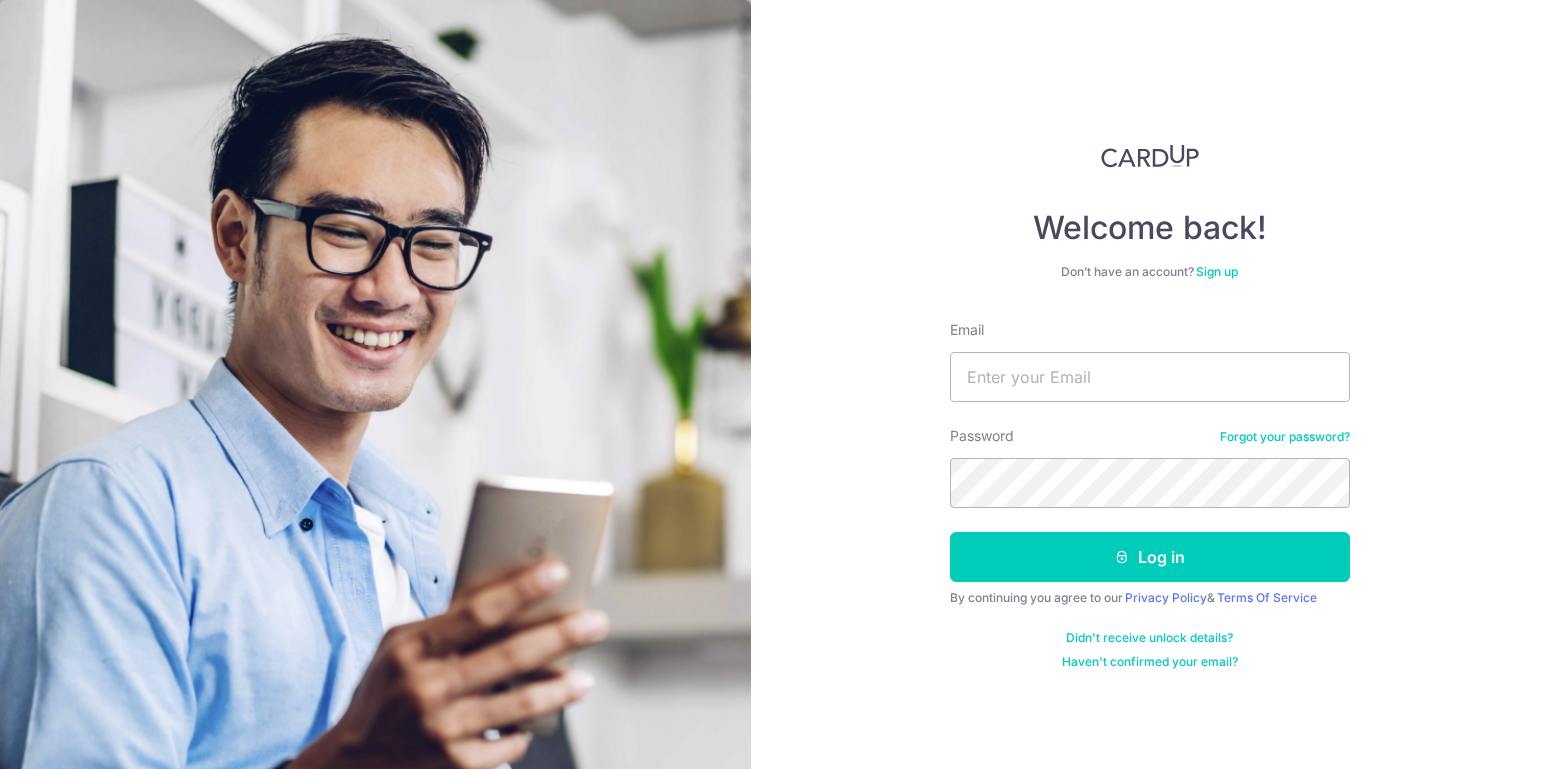 scroll, scrollTop: 0, scrollLeft: 0, axis: both 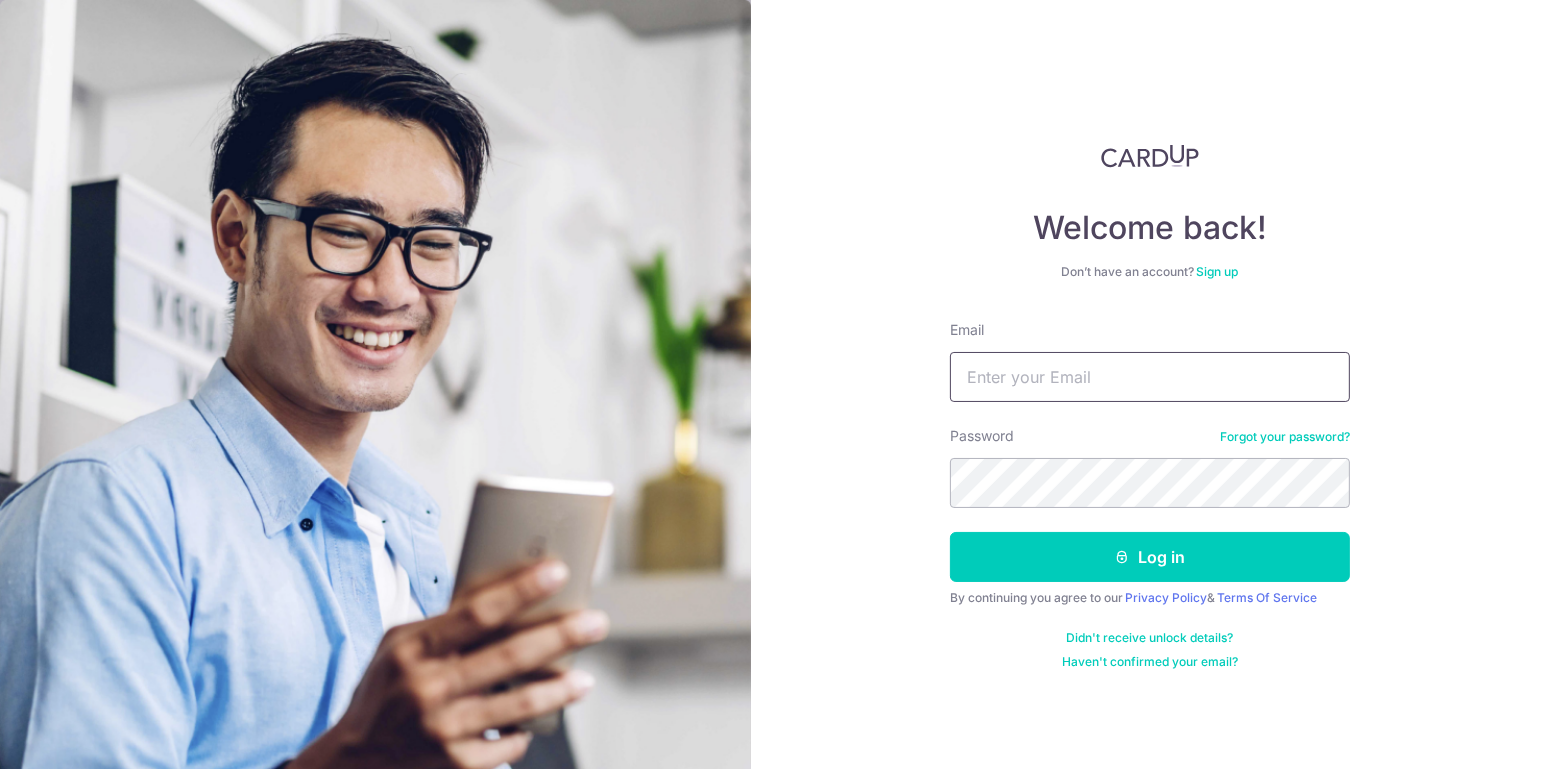 click on "Email" at bounding box center [1150, 377] 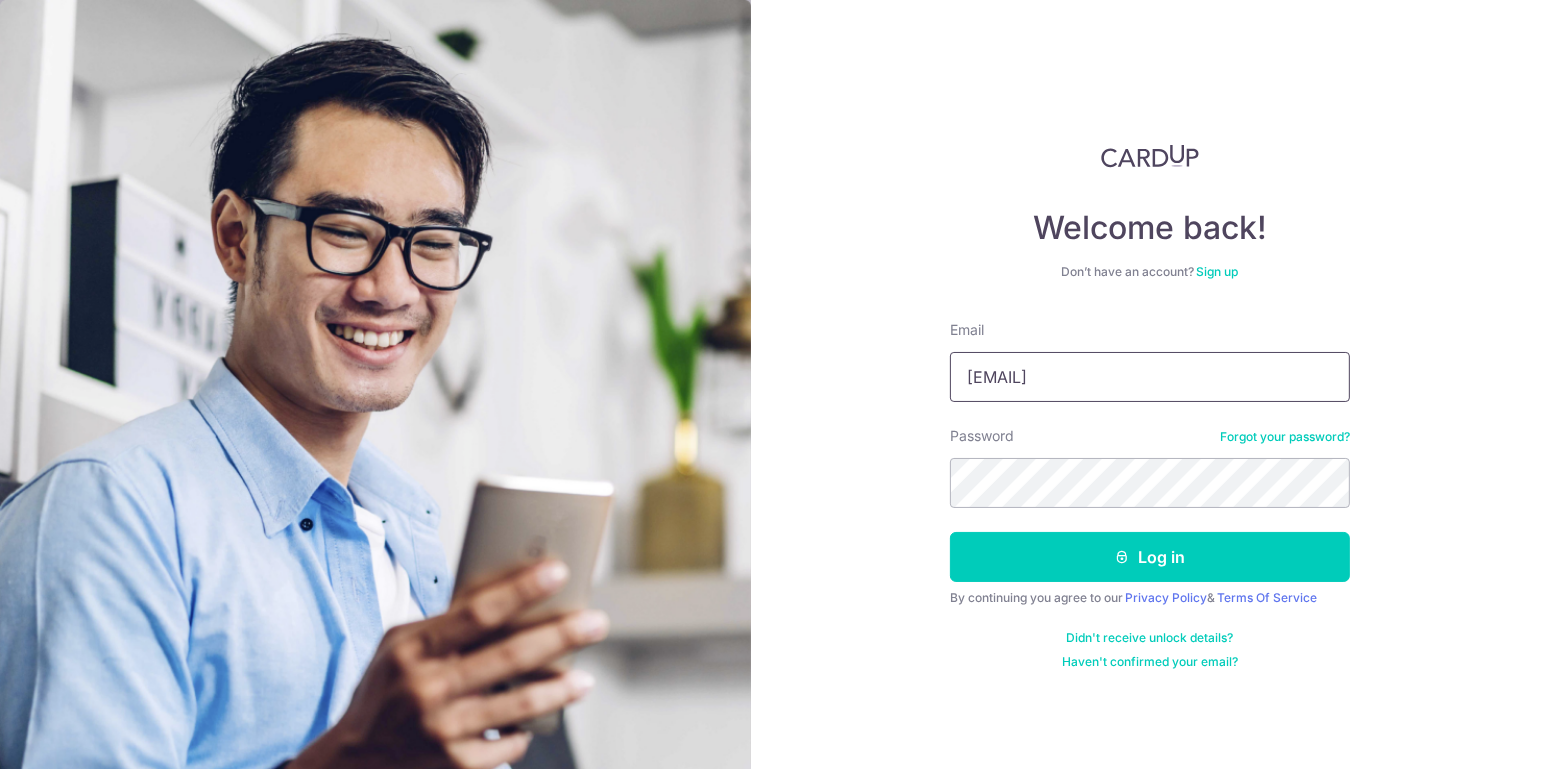 type on "tweiyong2001@hotmail.com" 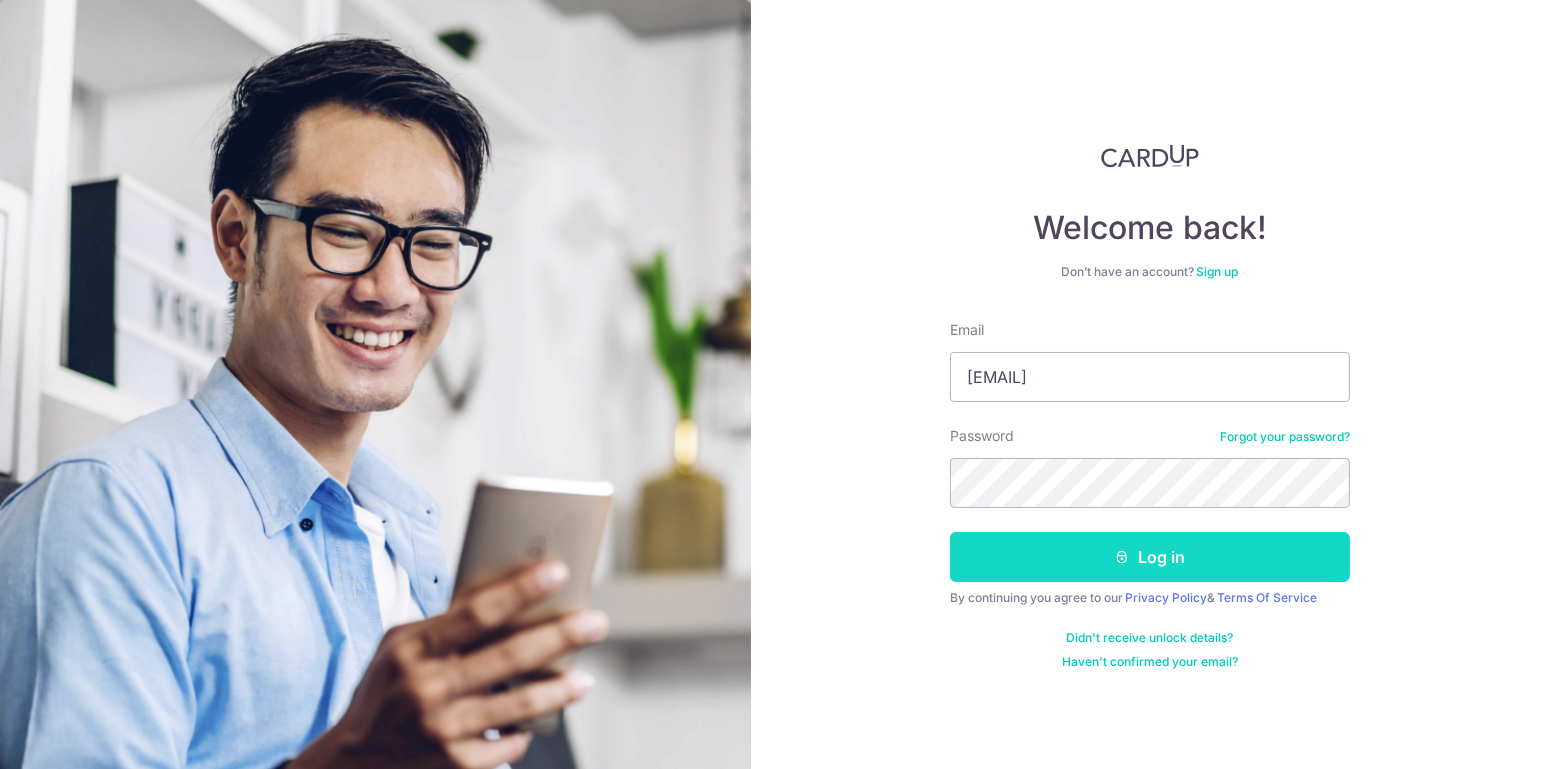 click on "Log in" at bounding box center (1150, 557) 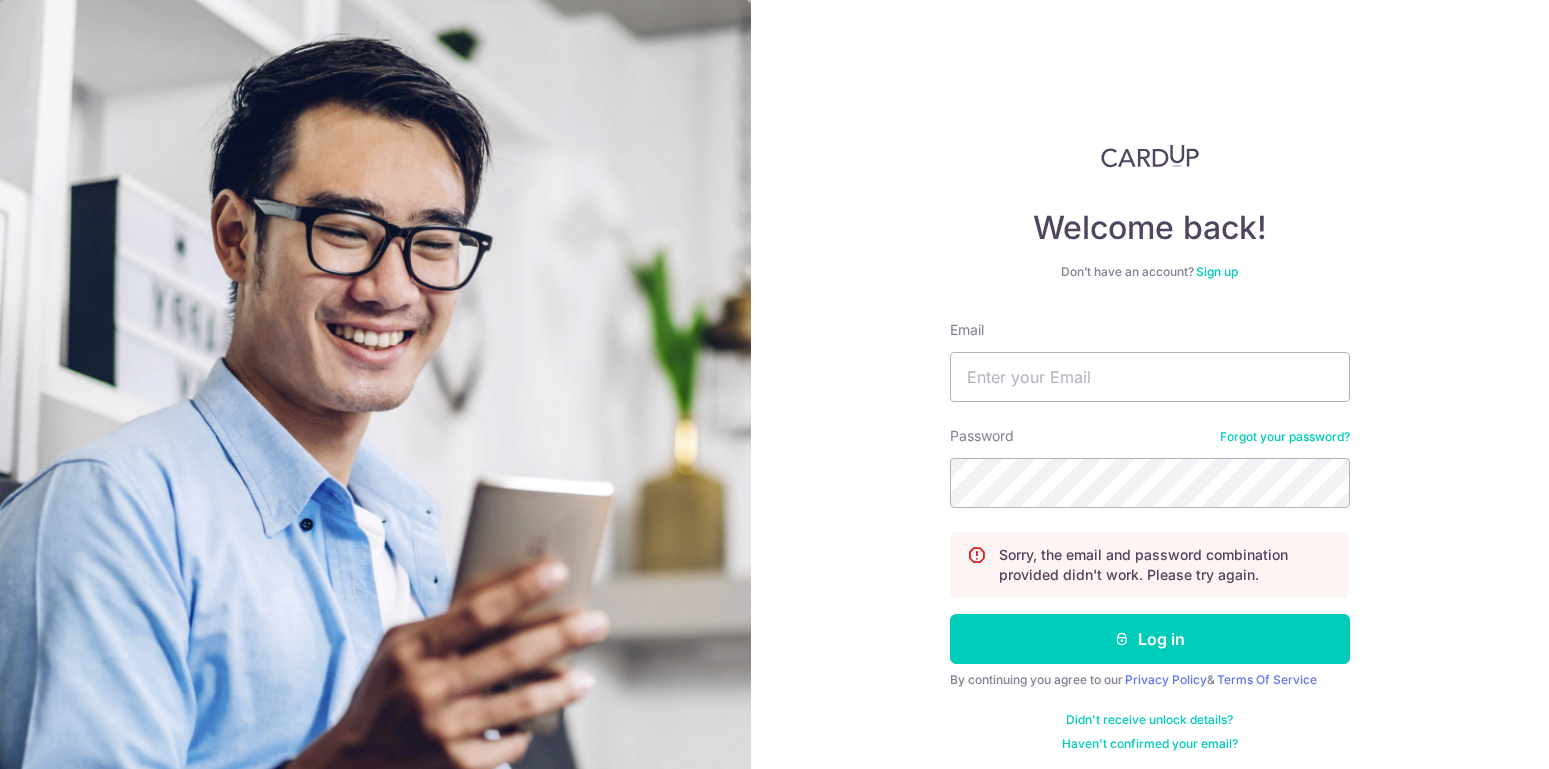 scroll, scrollTop: 0, scrollLeft: 0, axis: both 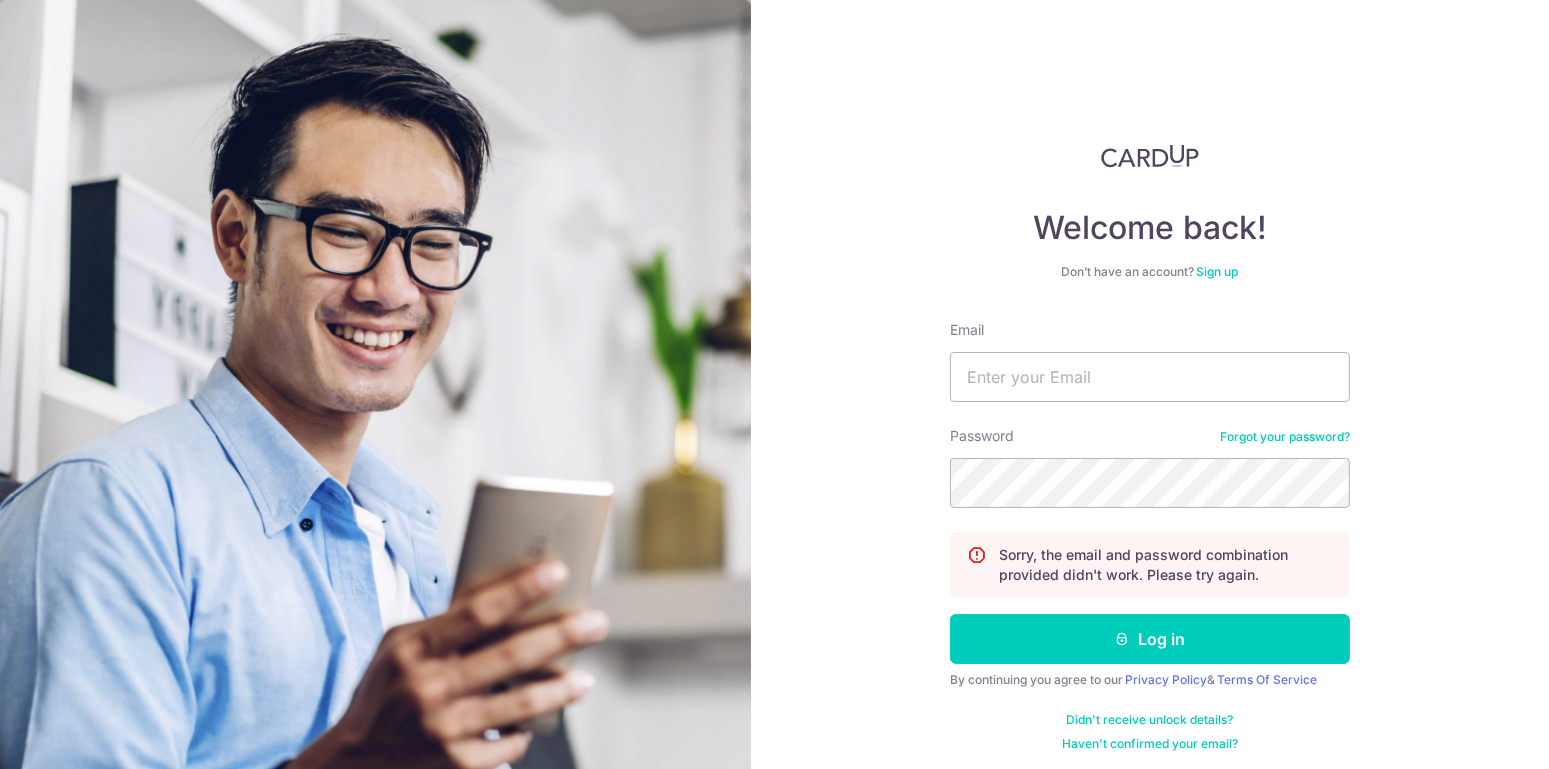click on "Forgot your password?" at bounding box center [1285, 437] 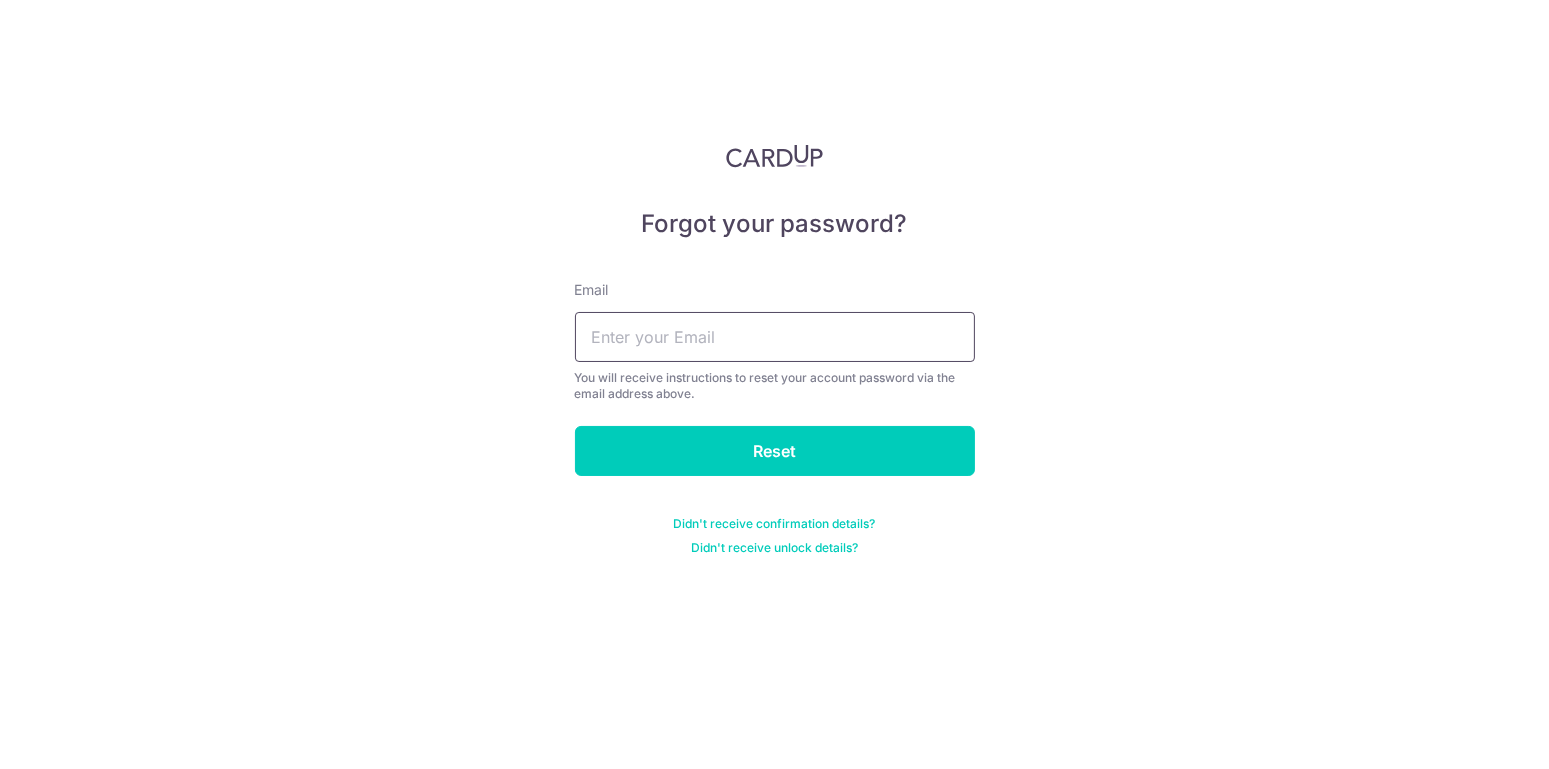 click at bounding box center [775, 337] 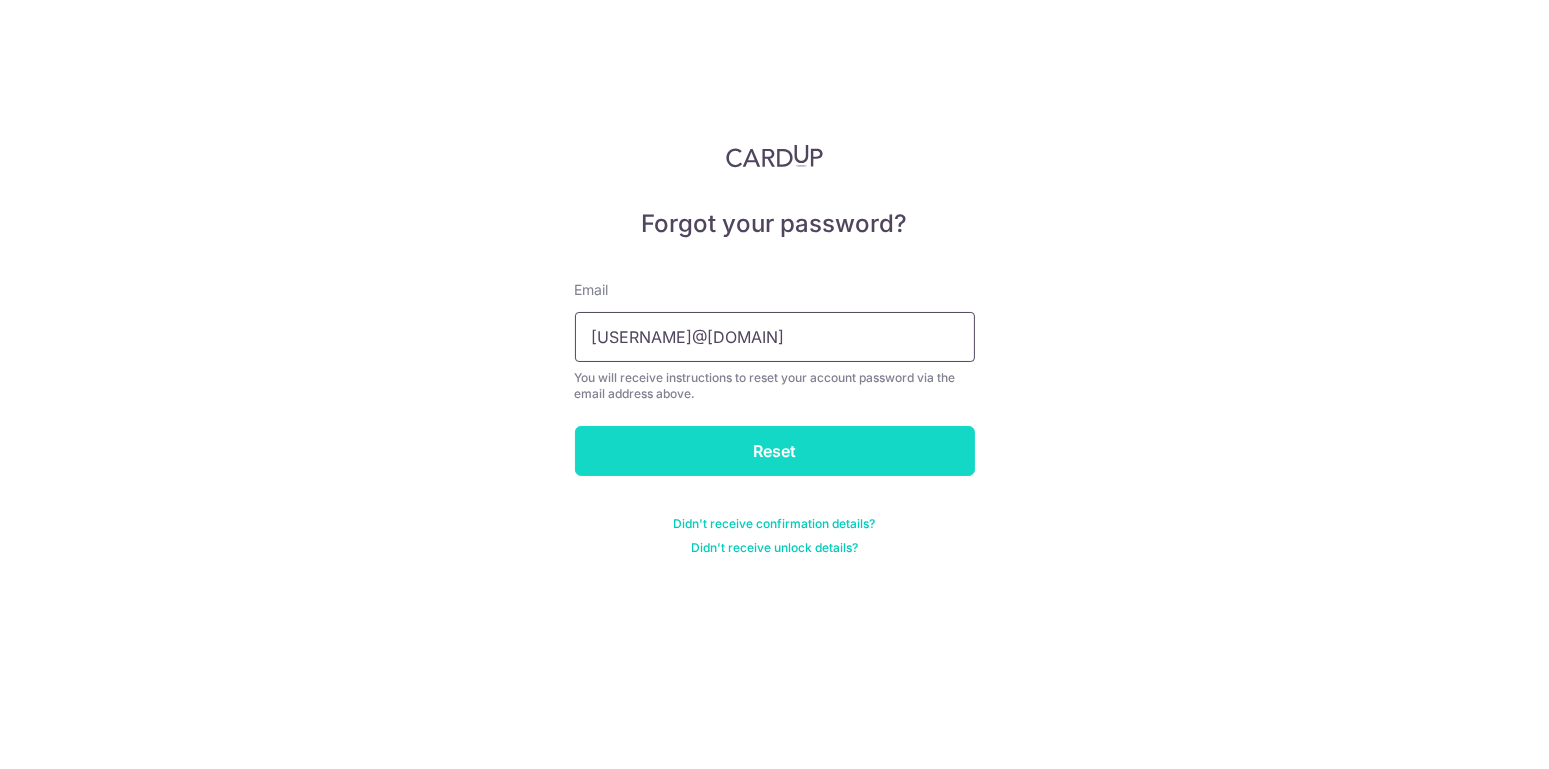 type on "tweiyong2001@hotmail.com" 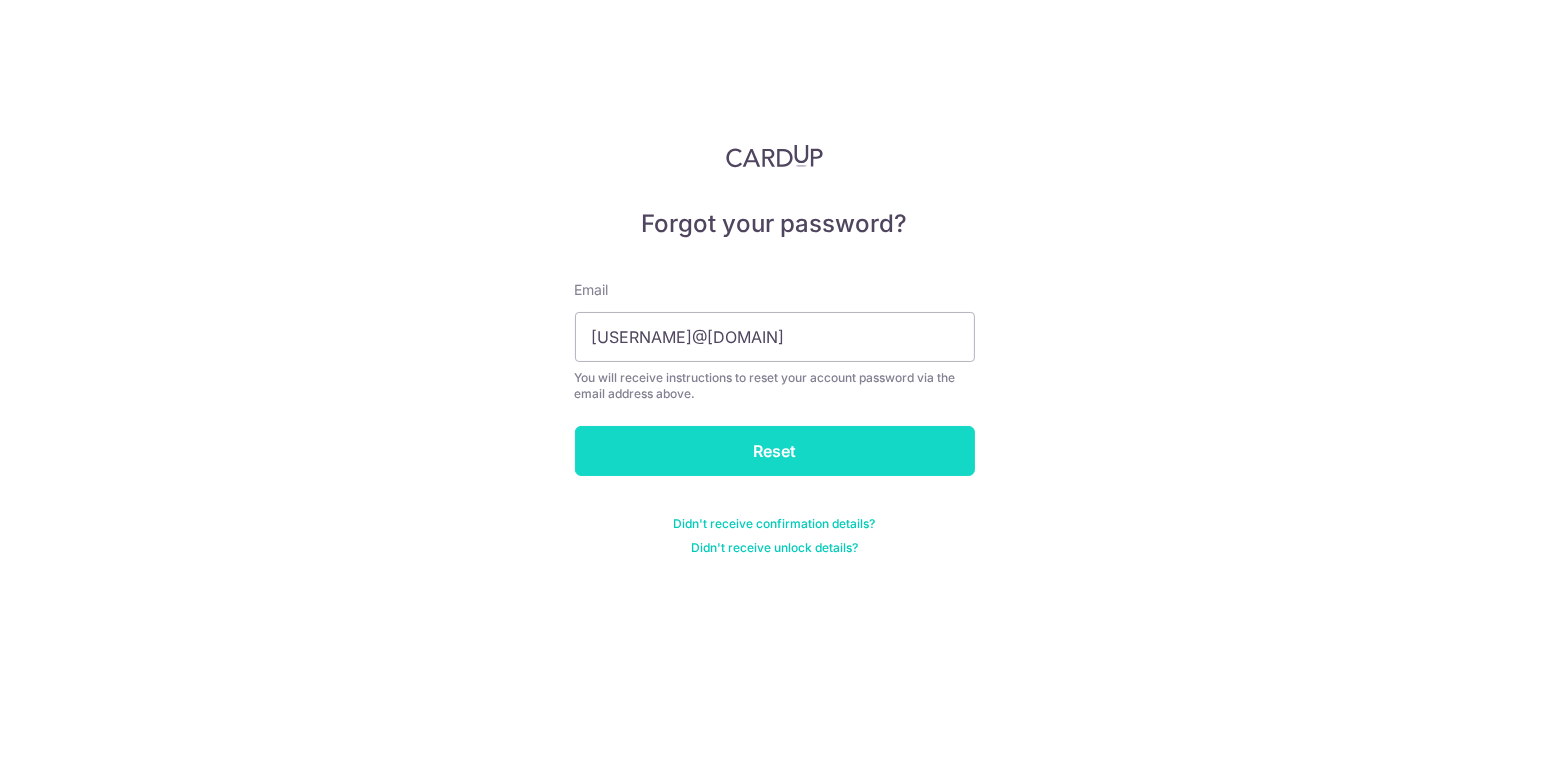 click on "Reset" at bounding box center (775, 451) 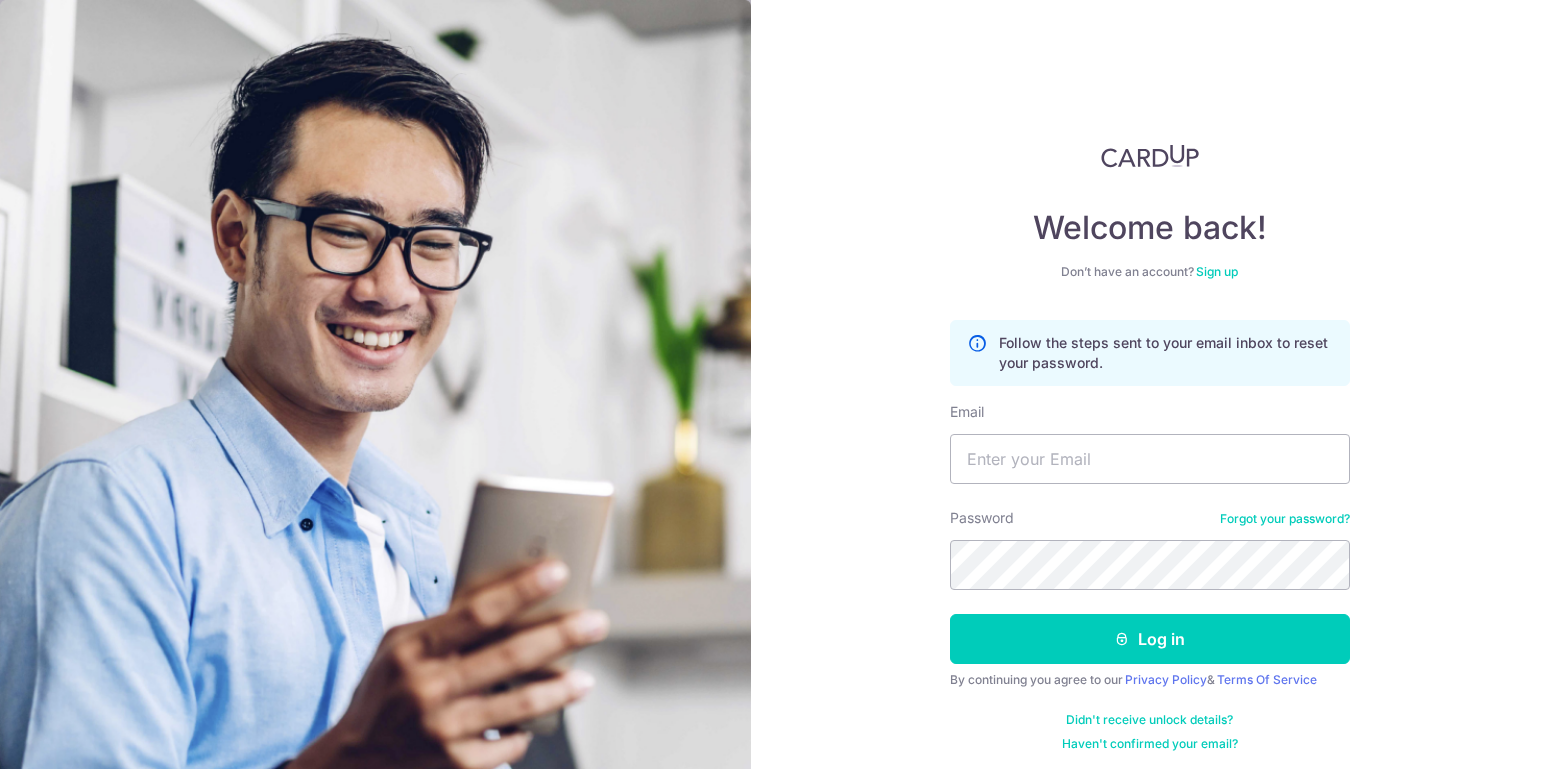 scroll, scrollTop: 0, scrollLeft: 0, axis: both 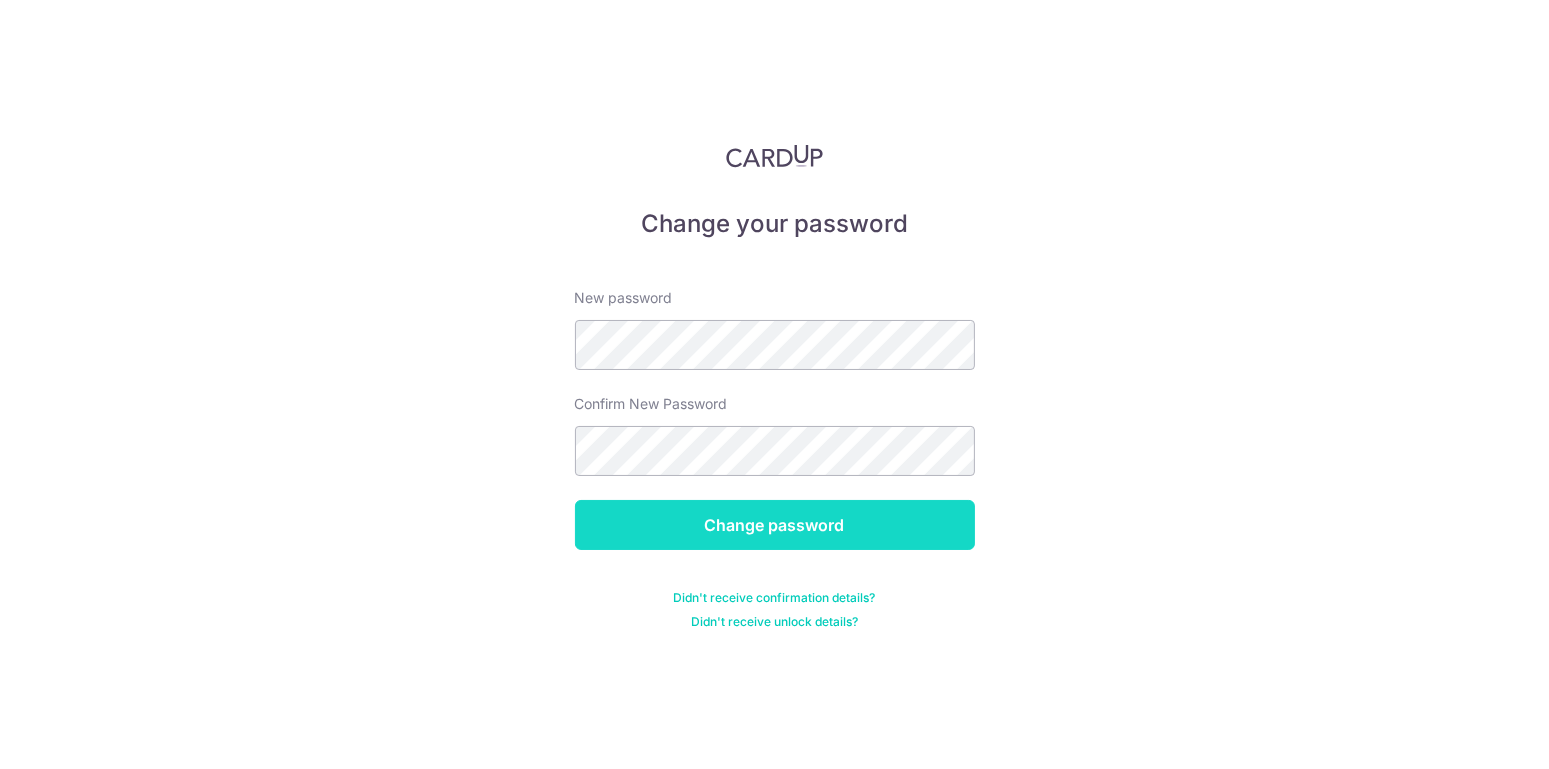 click on "Change password" at bounding box center [775, 525] 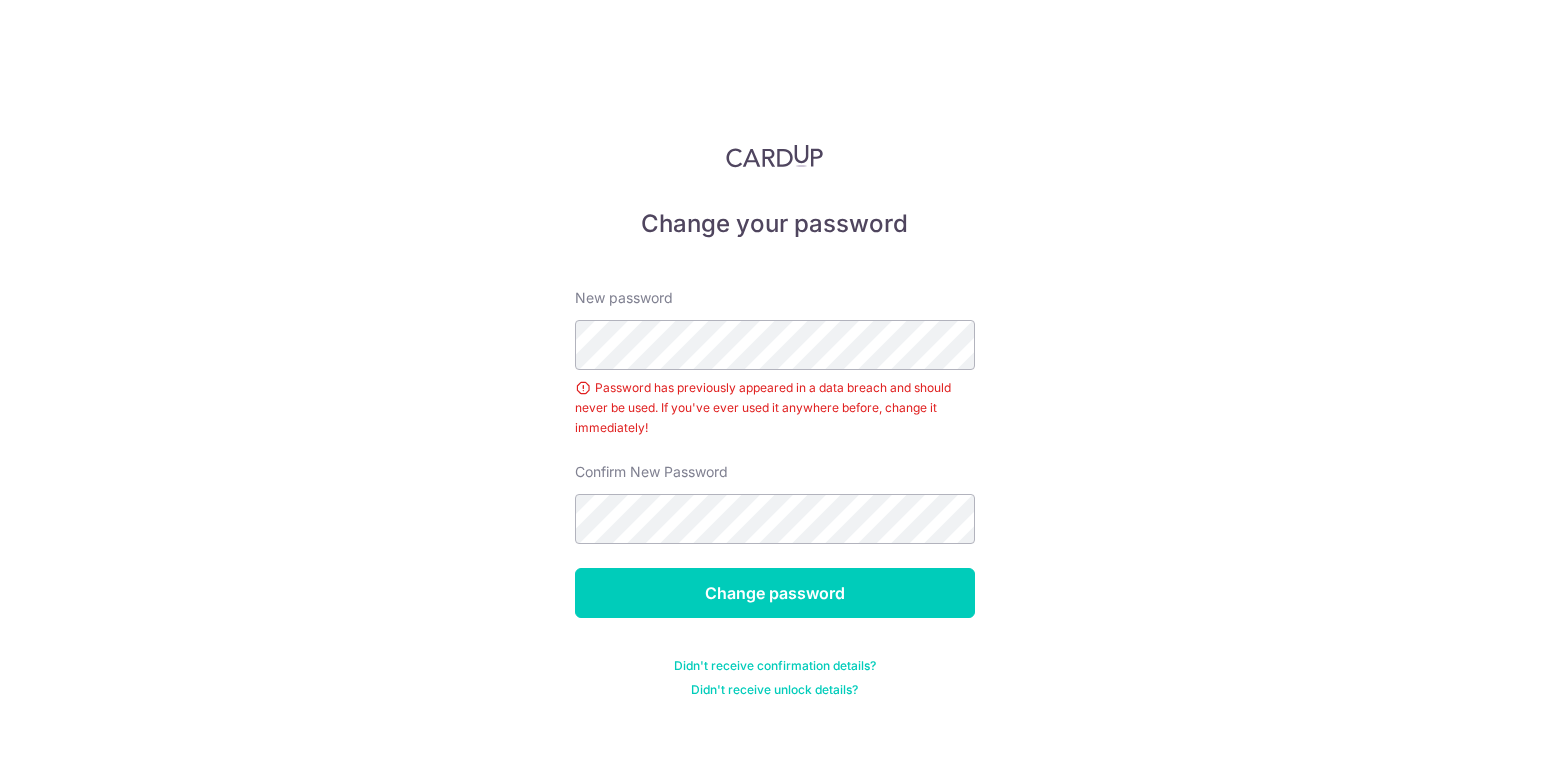 scroll, scrollTop: 0, scrollLeft: 0, axis: both 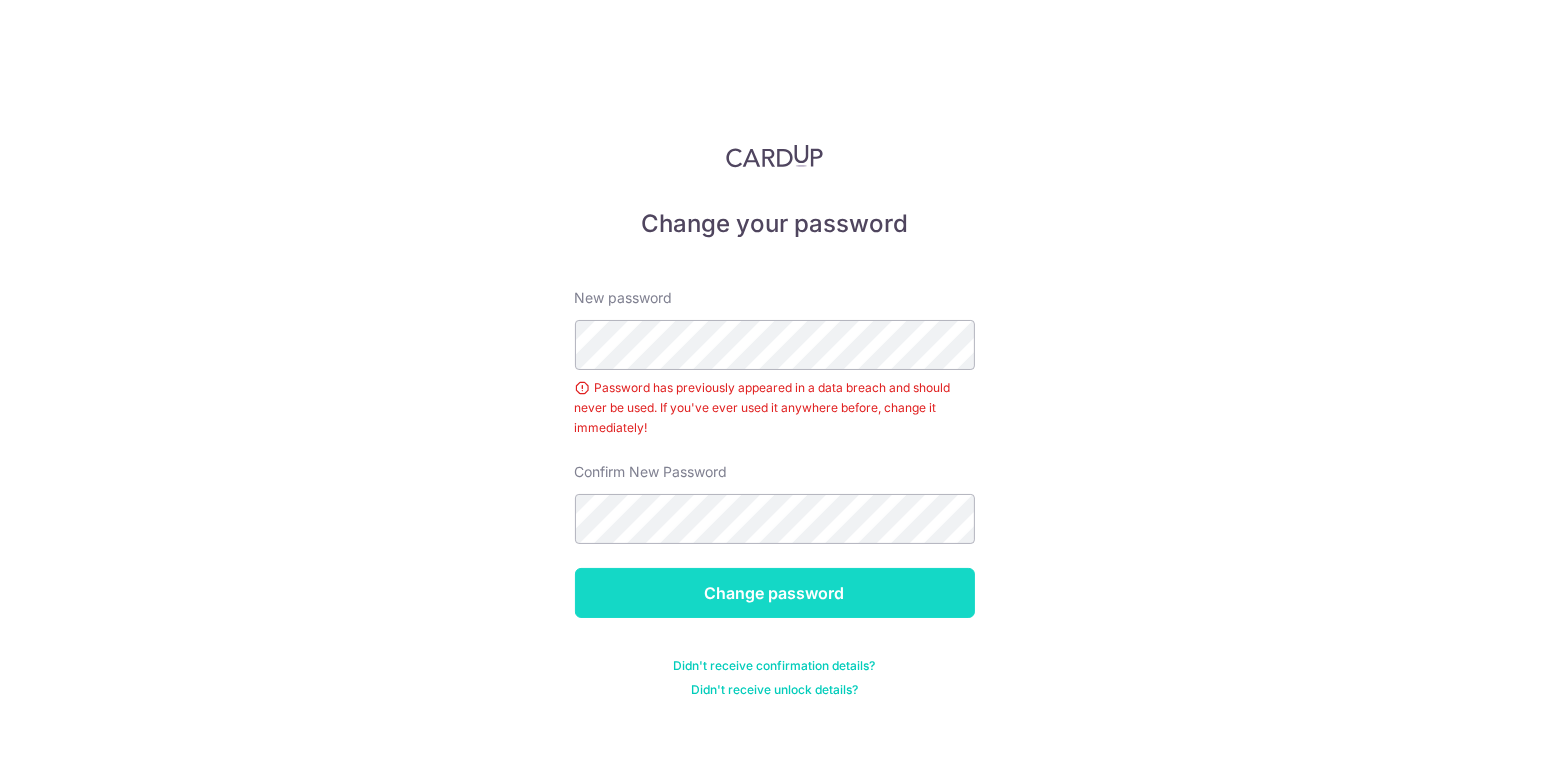 click on "Change password" at bounding box center (775, 593) 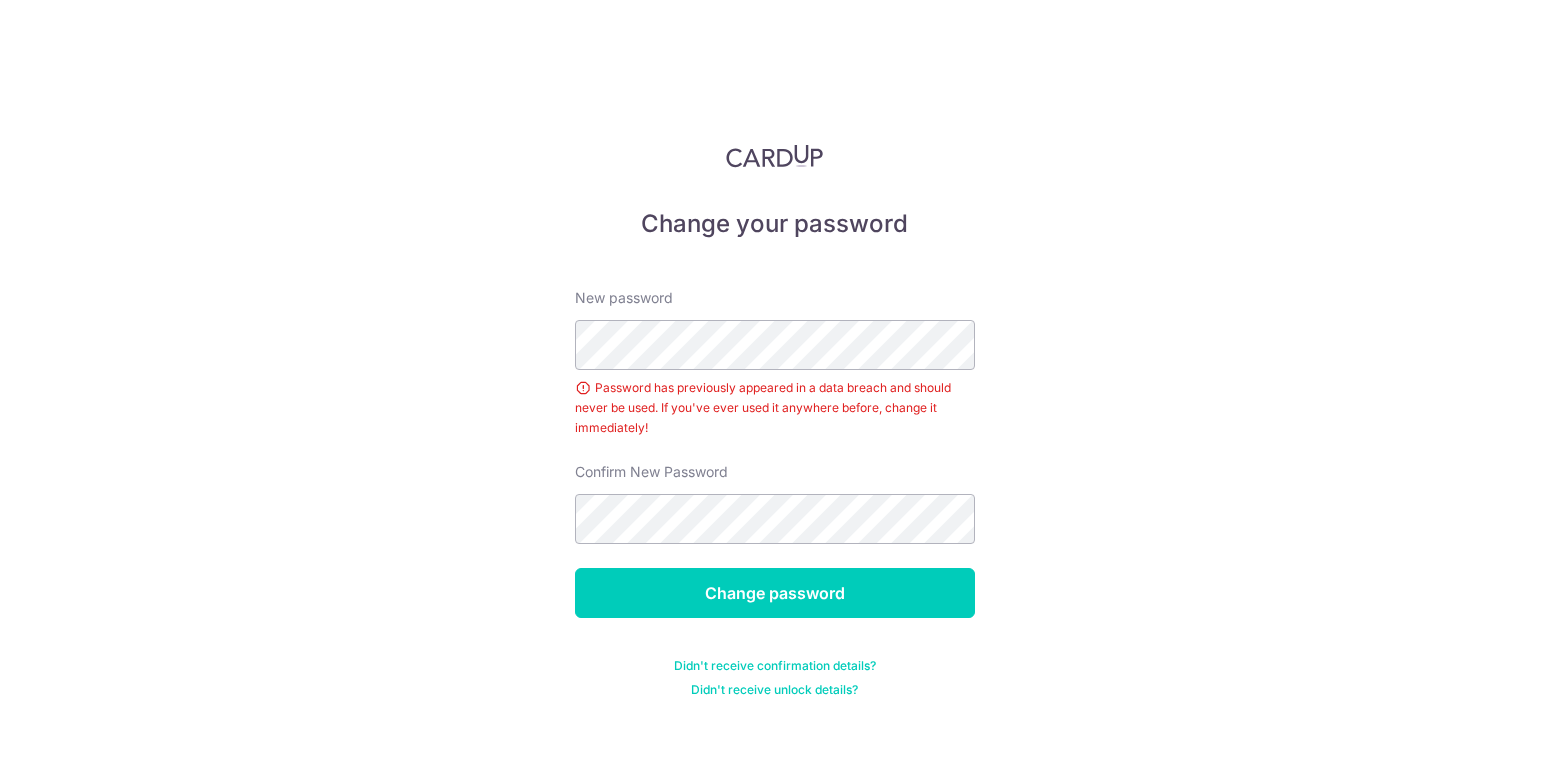 scroll, scrollTop: 0, scrollLeft: 0, axis: both 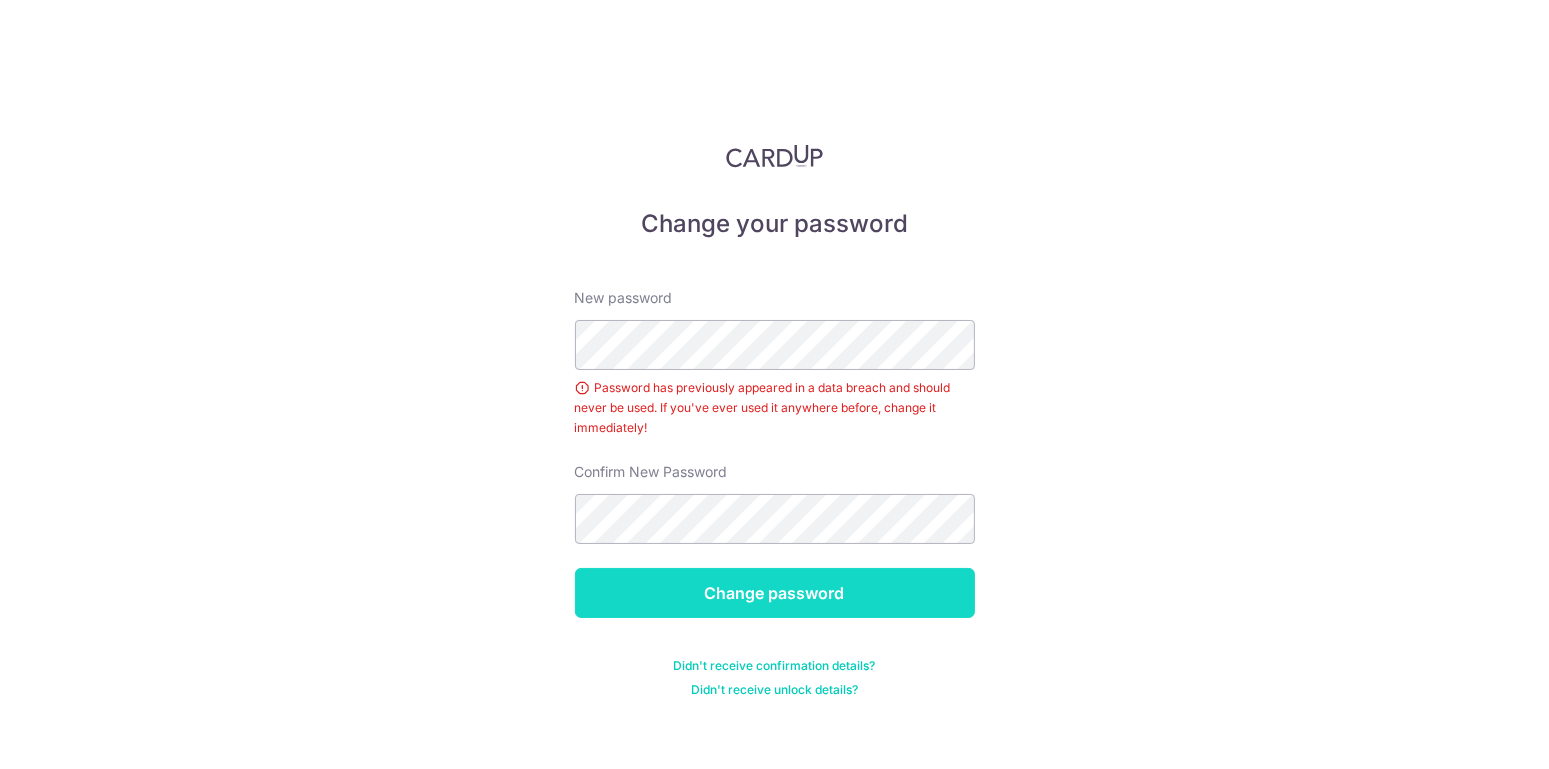 click on "Change password" at bounding box center (775, 593) 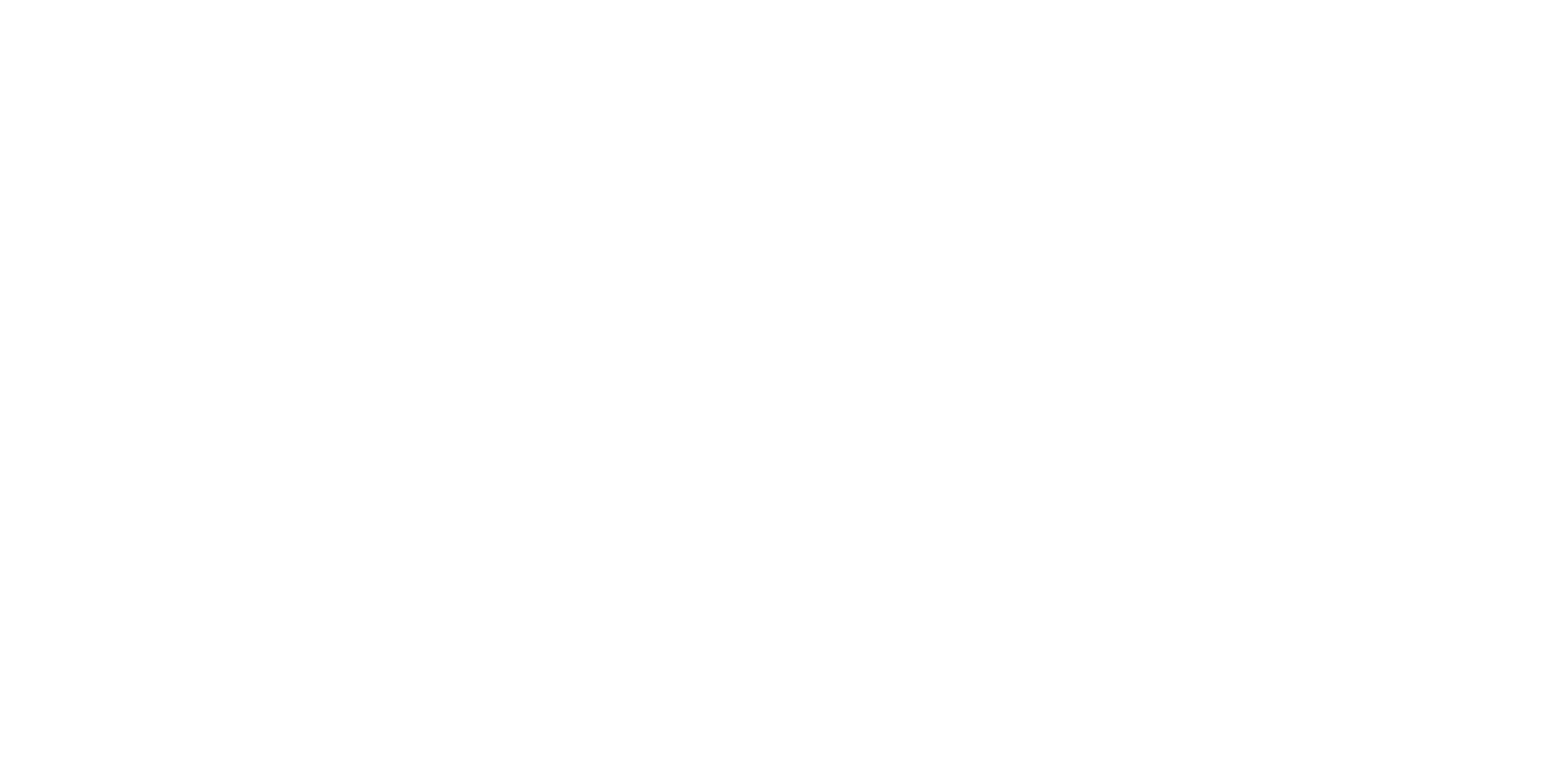 scroll, scrollTop: 0, scrollLeft: 0, axis: both 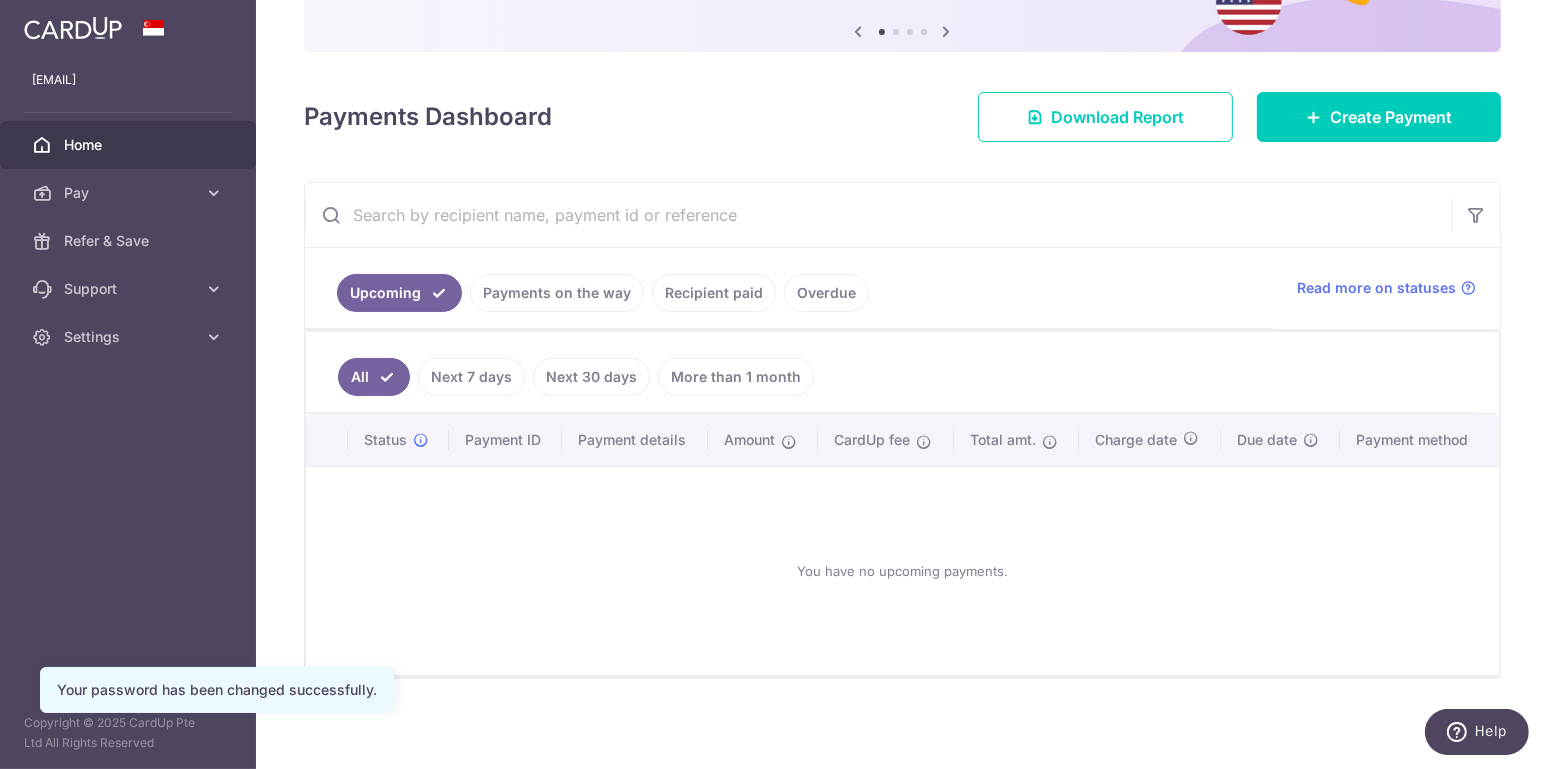 click on "Recipient paid" at bounding box center [714, 293] 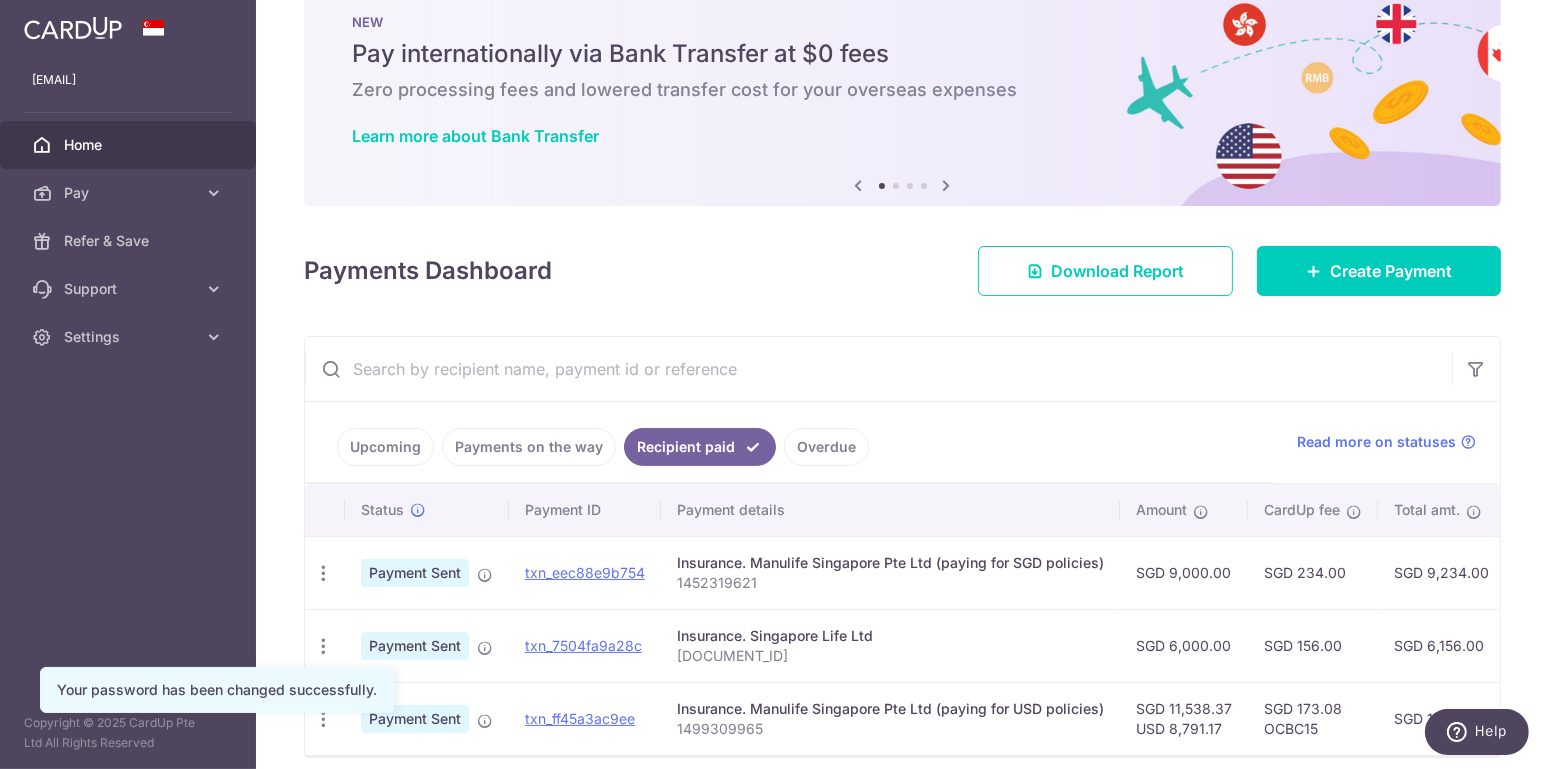 scroll, scrollTop: 142, scrollLeft: 0, axis: vertical 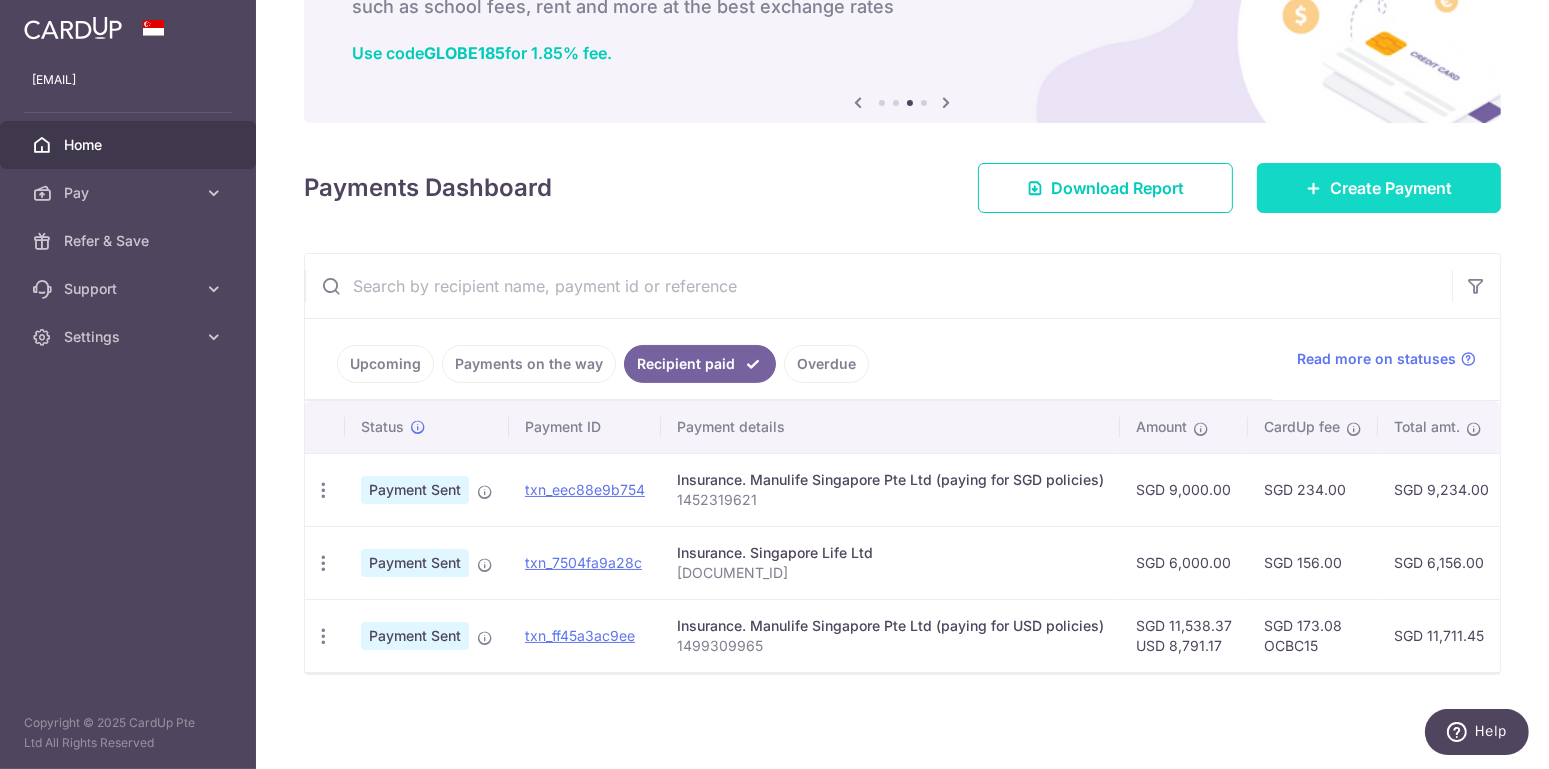 click on "Create Payment" at bounding box center [1391, 188] 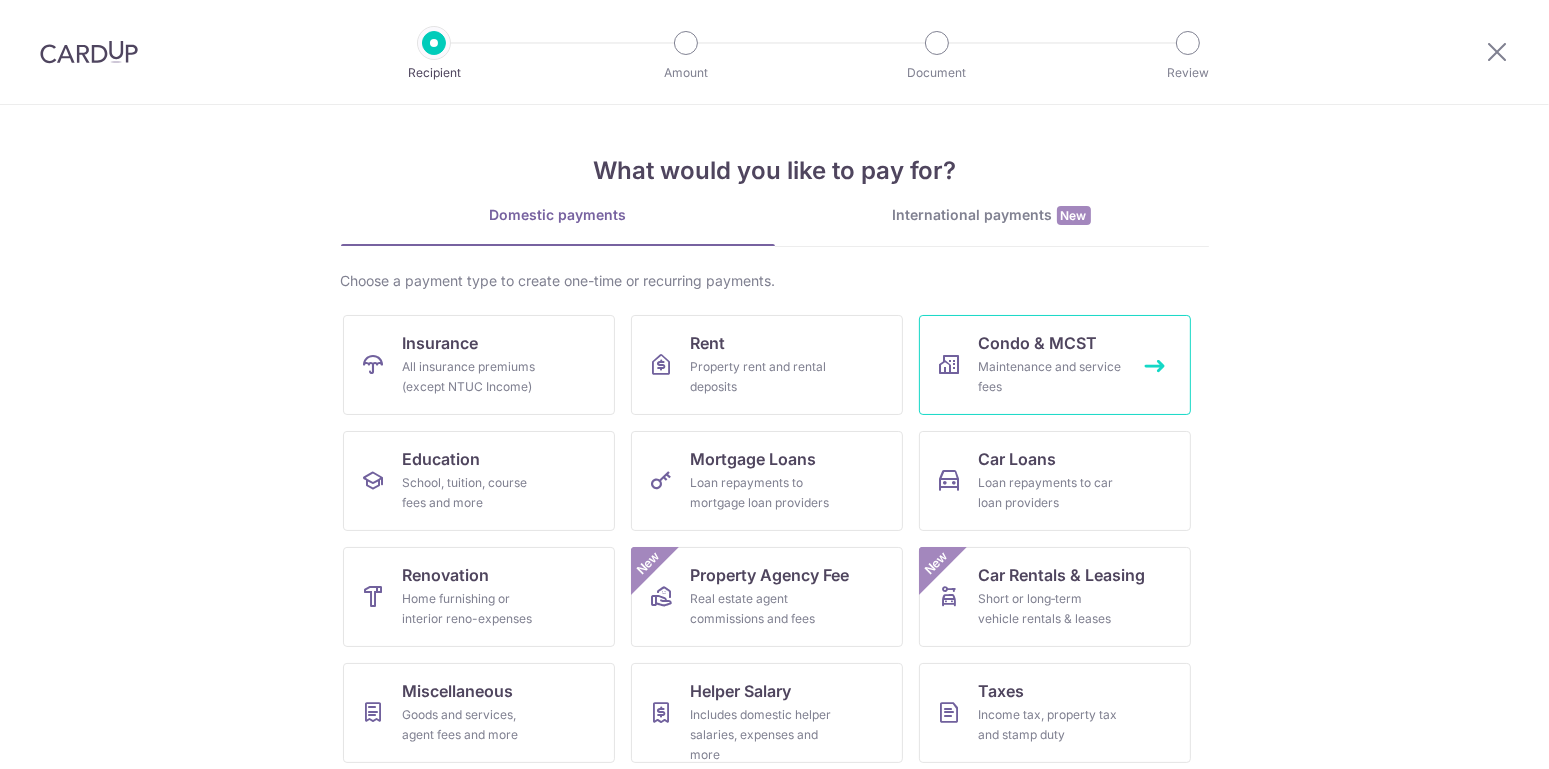 scroll, scrollTop: 0, scrollLeft: 0, axis: both 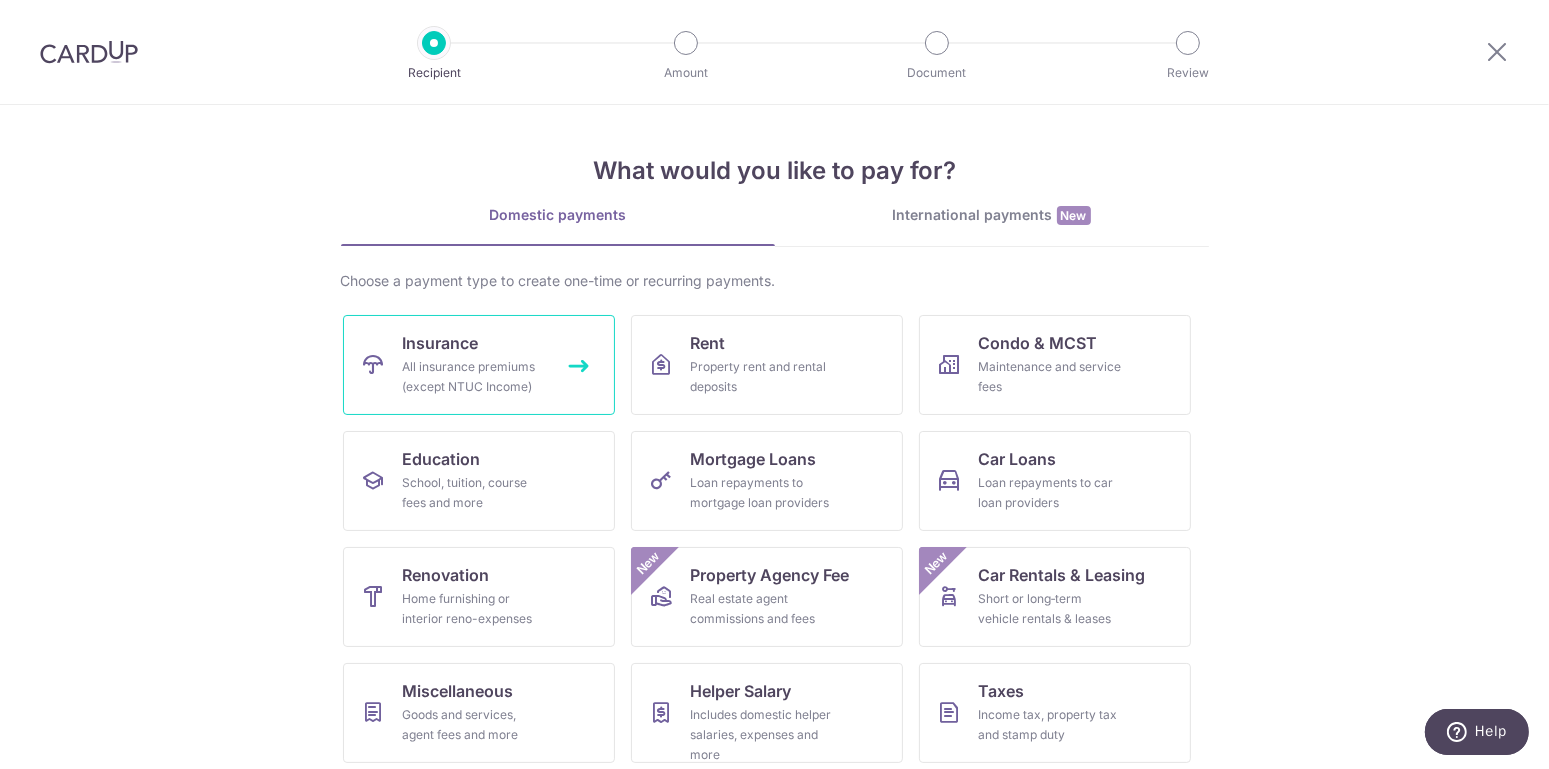 click on "All insurance premiums (except NTUC Income)" at bounding box center (475, 377) 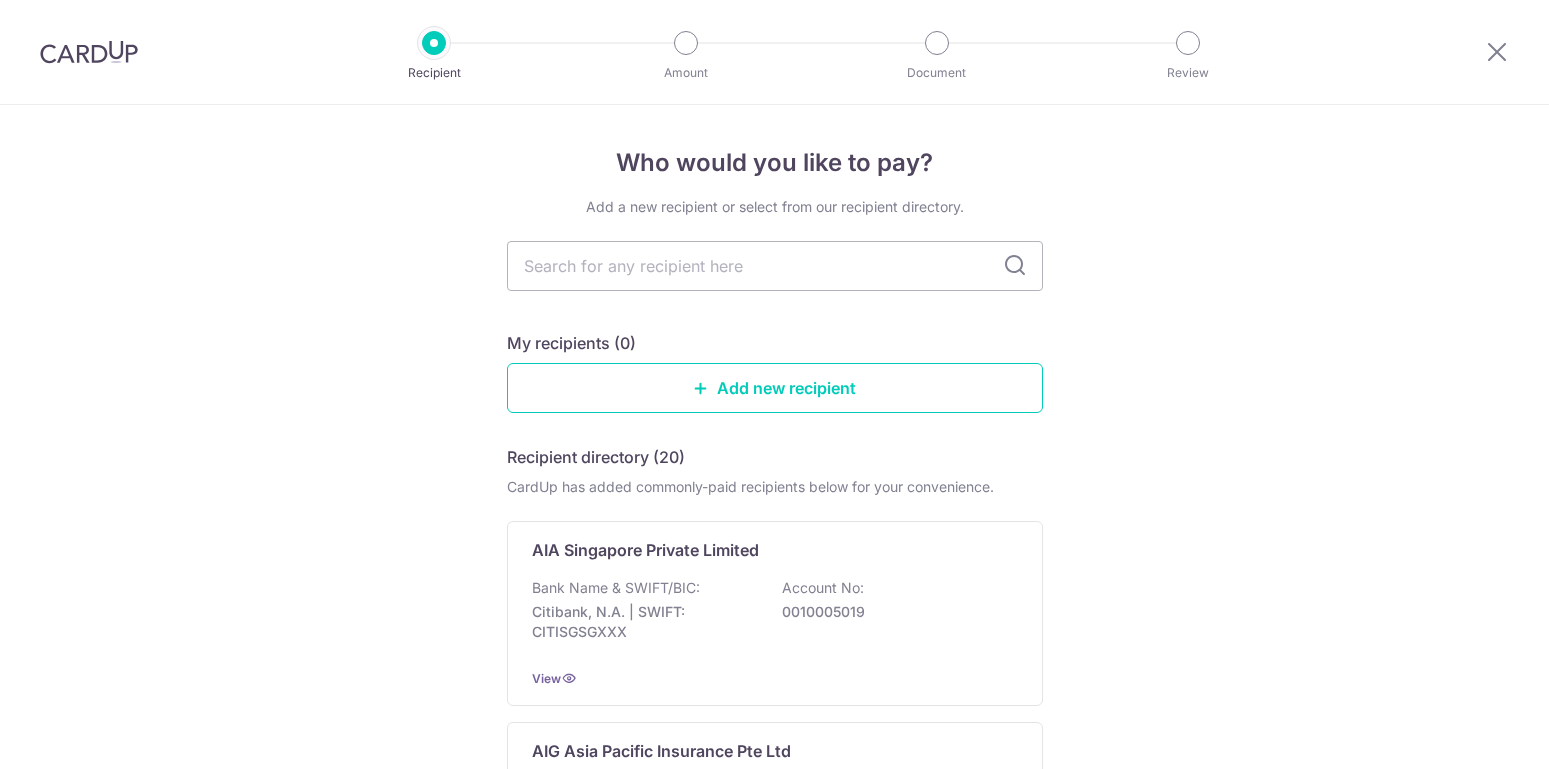 scroll, scrollTop: 0, scrollLeft: 0, axis: both 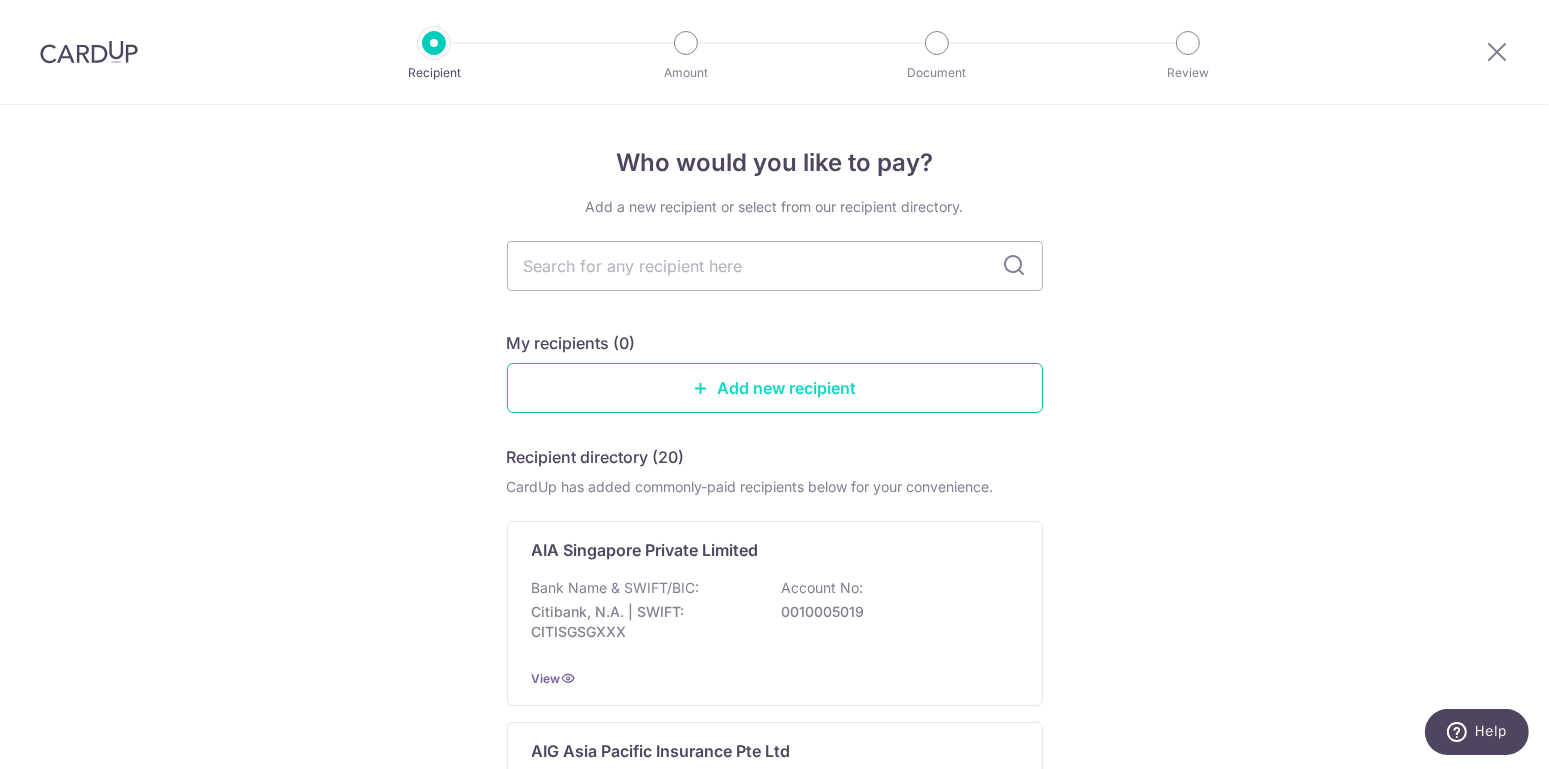 click on "Add new recipient" at bounding box center [775, 388] 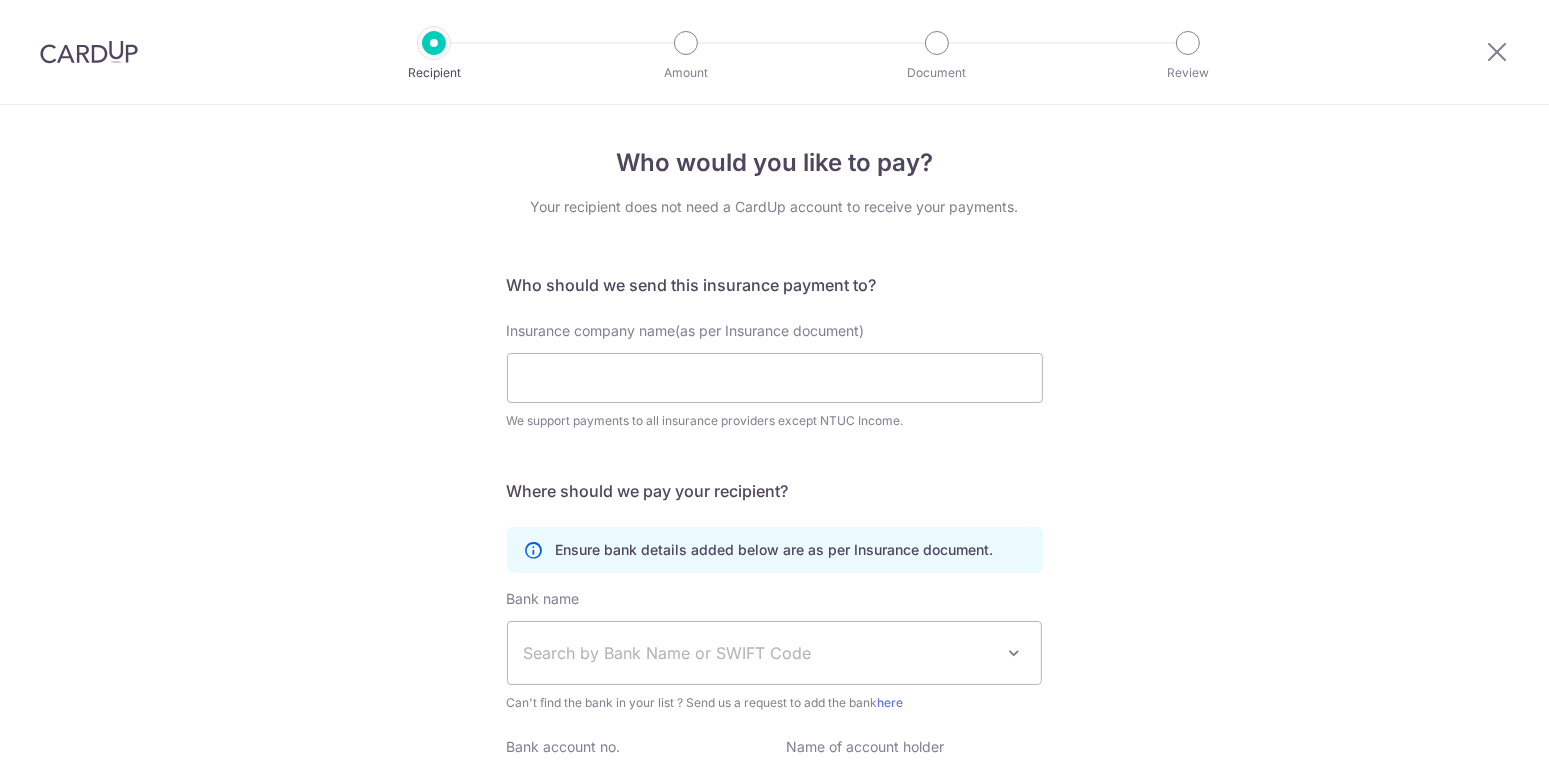 scroll, scrollTop: 0, scrollLeft: 0, axis: both 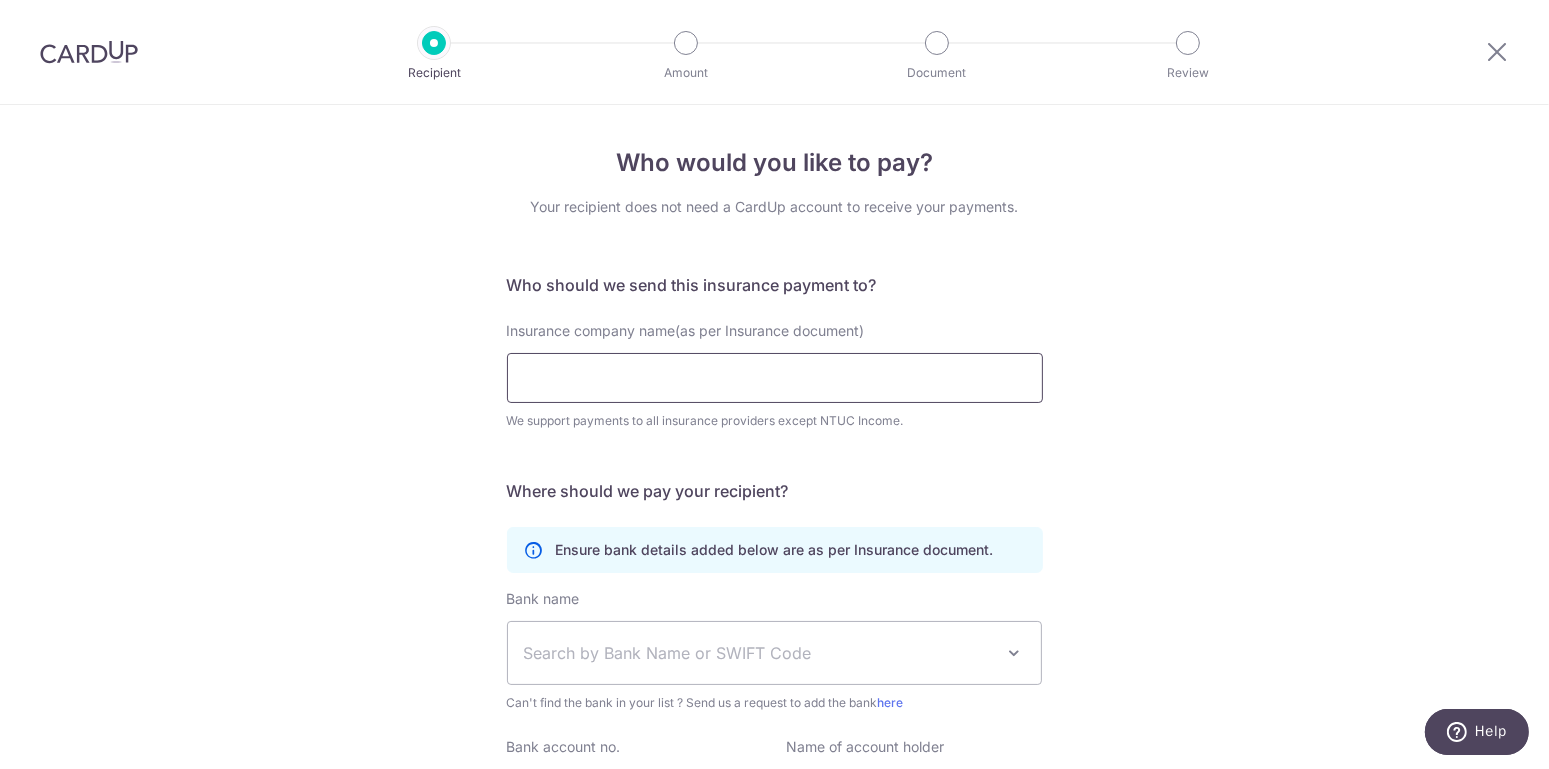 click on "Insurance company name(as per Insurance document)" at bounding box center (775, 378) 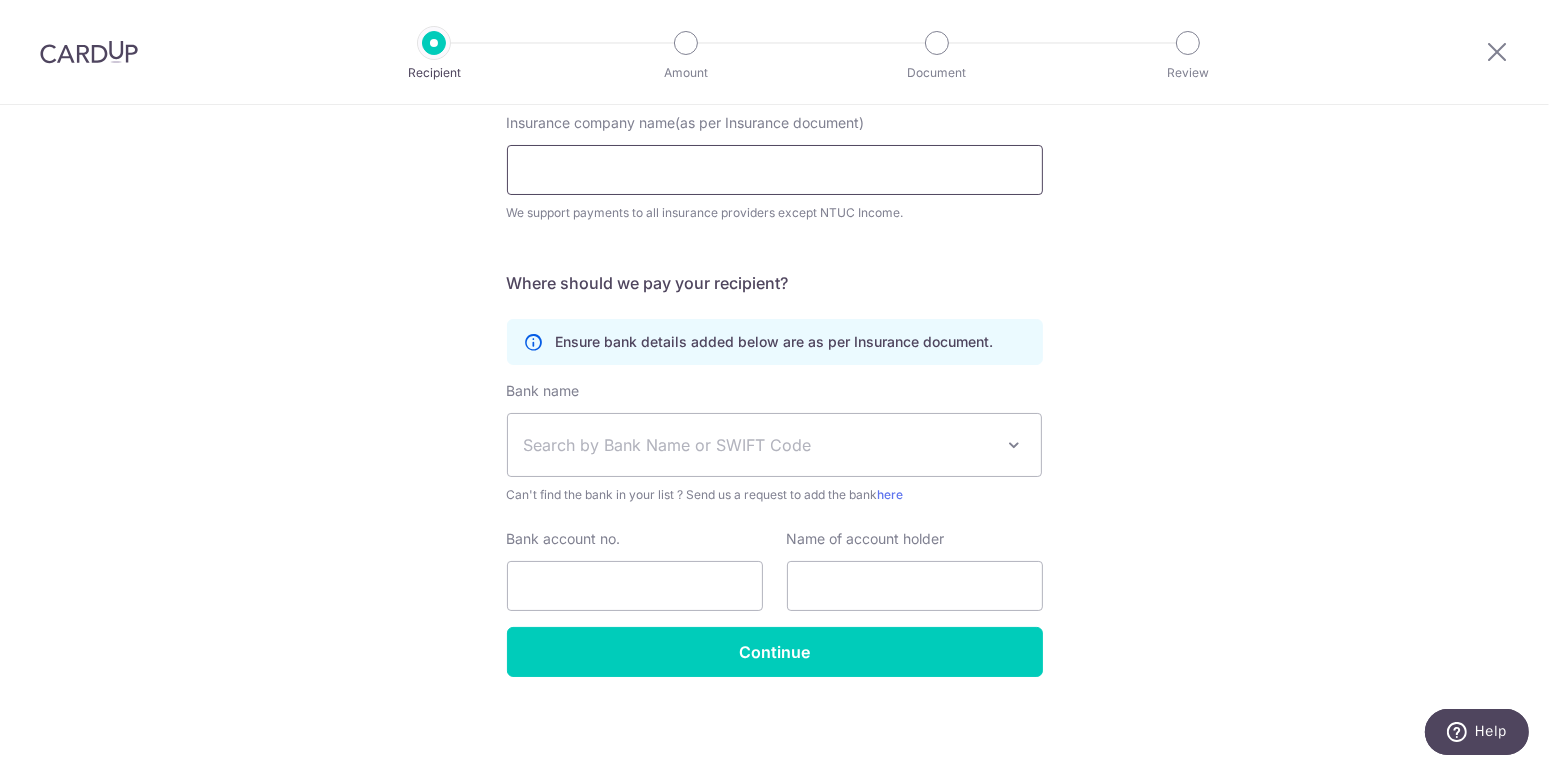 scroll, scrollTop: 0, scrollLeft: 0, axis: both 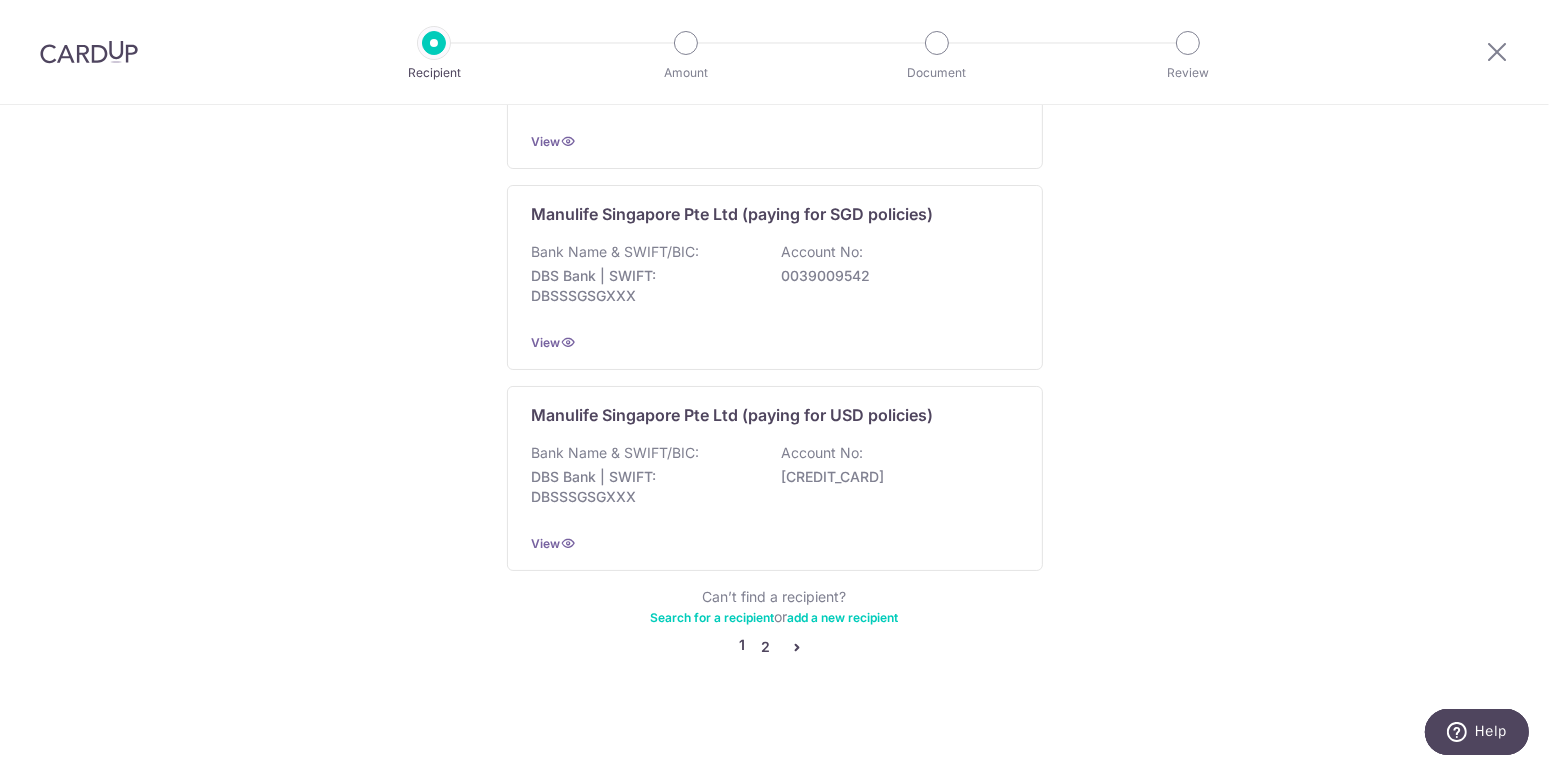 click on "2" at bounding box center [766, 647] 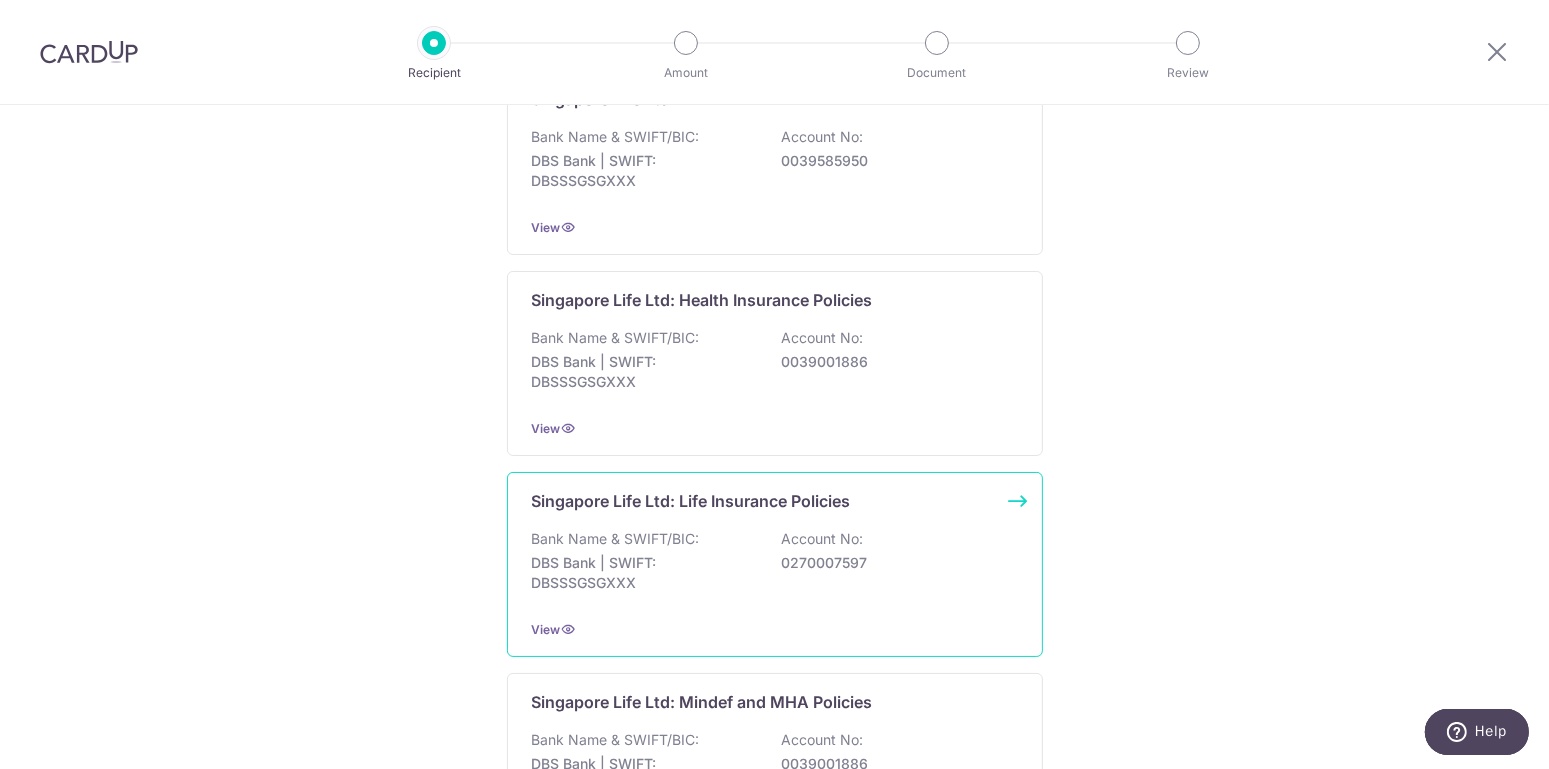 scroll, scrollTop: 625, scrollLeft: 0, axis: vertical 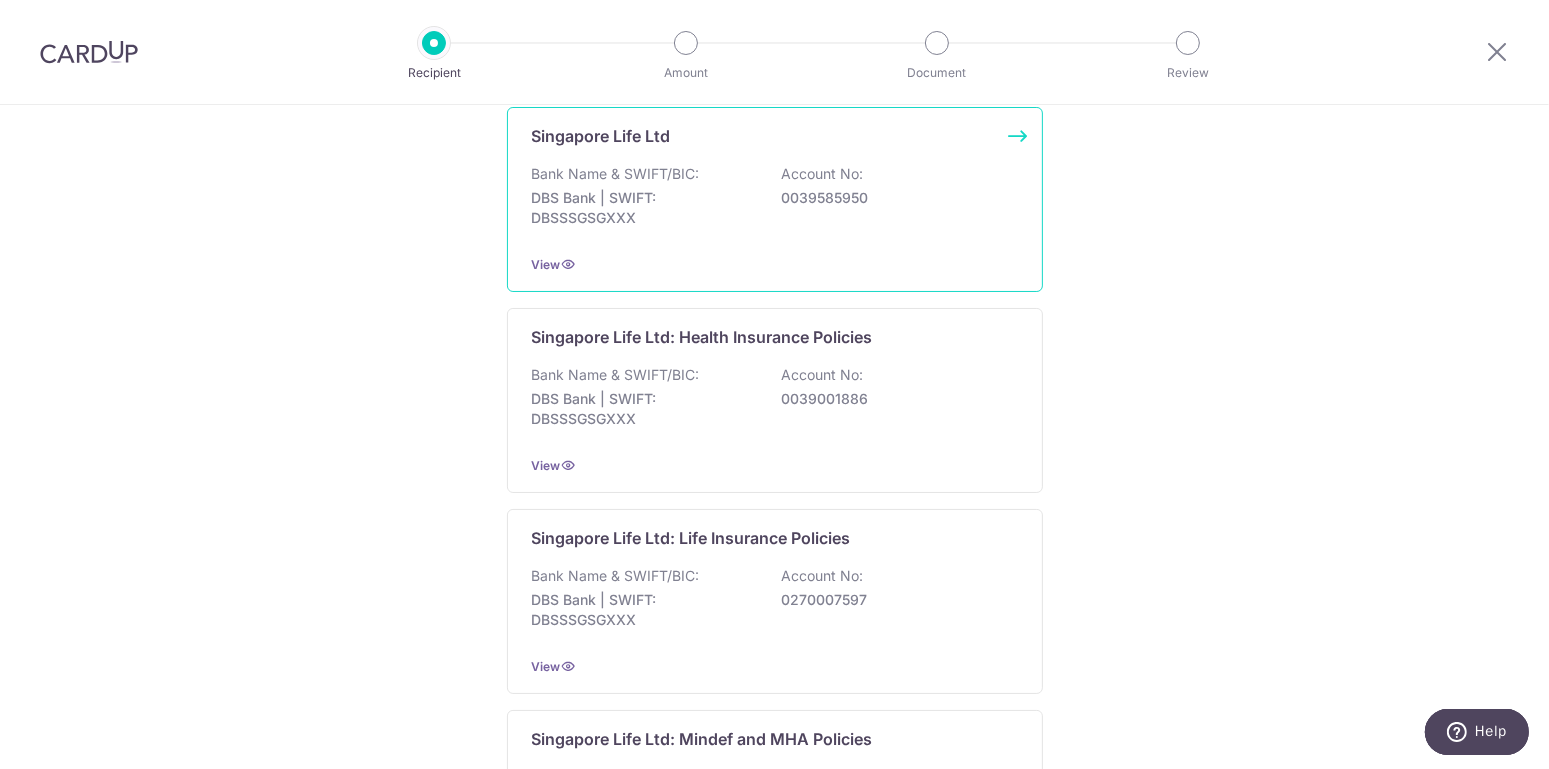 click on "Bank Name & SWIFT/BIC:
DBS Bank | SWIFT: DBSSSGSGXXX
Account No:
0039585950" at bounding box center (775, 201) 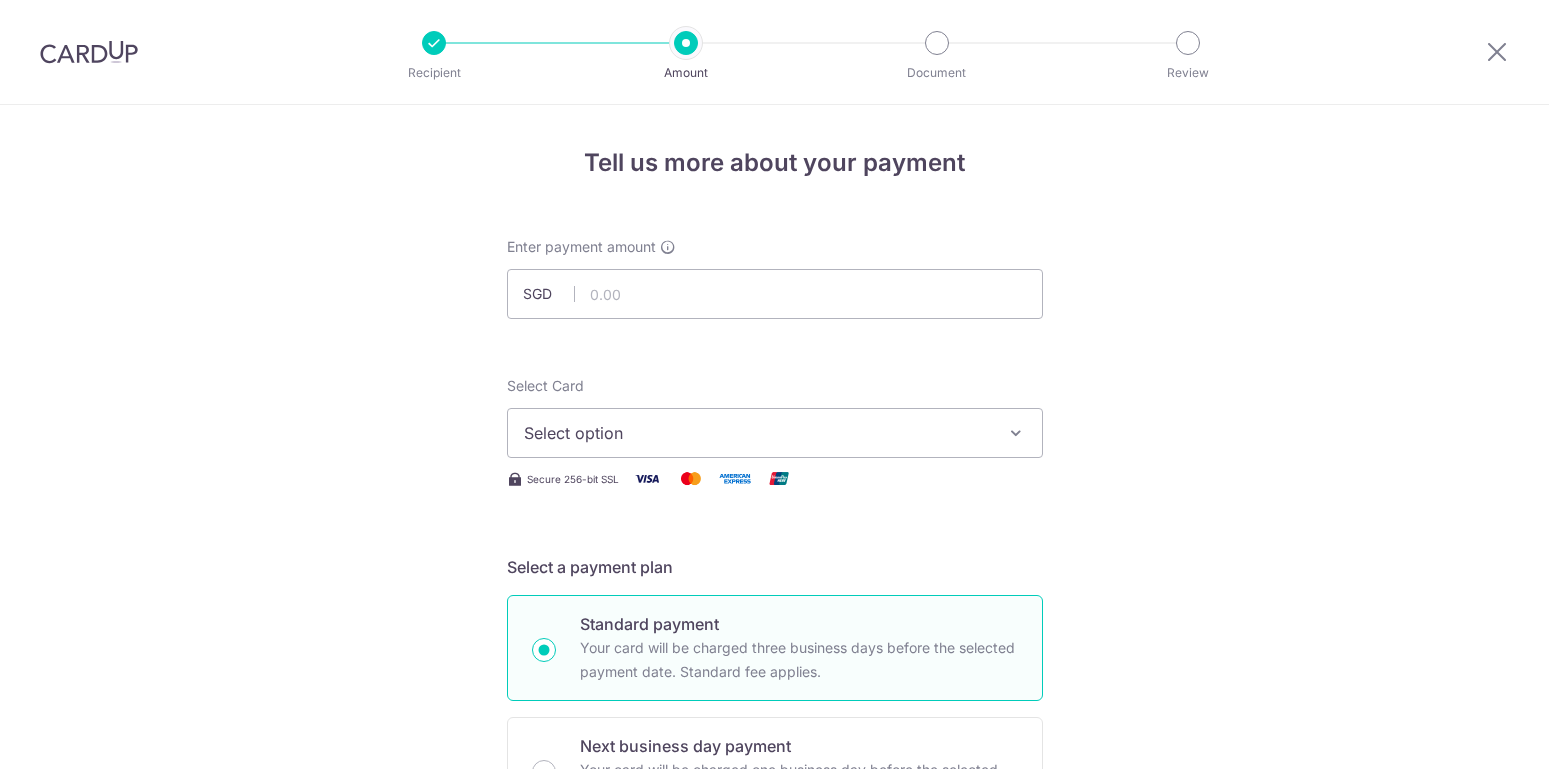 scroll, scrollTop: 0, scrollLeft: 0, axis: both 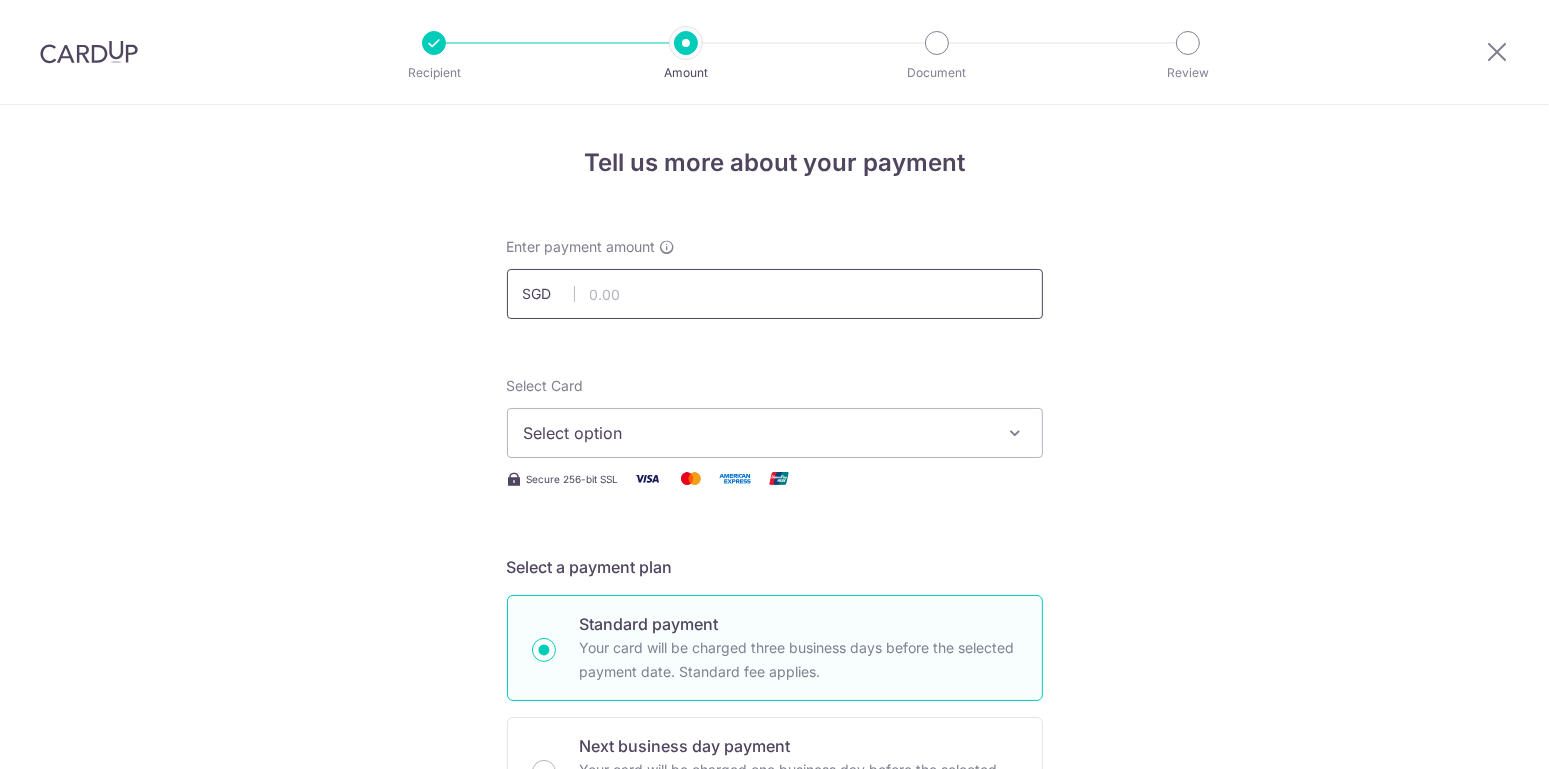 click at bounding box center [775, 294] 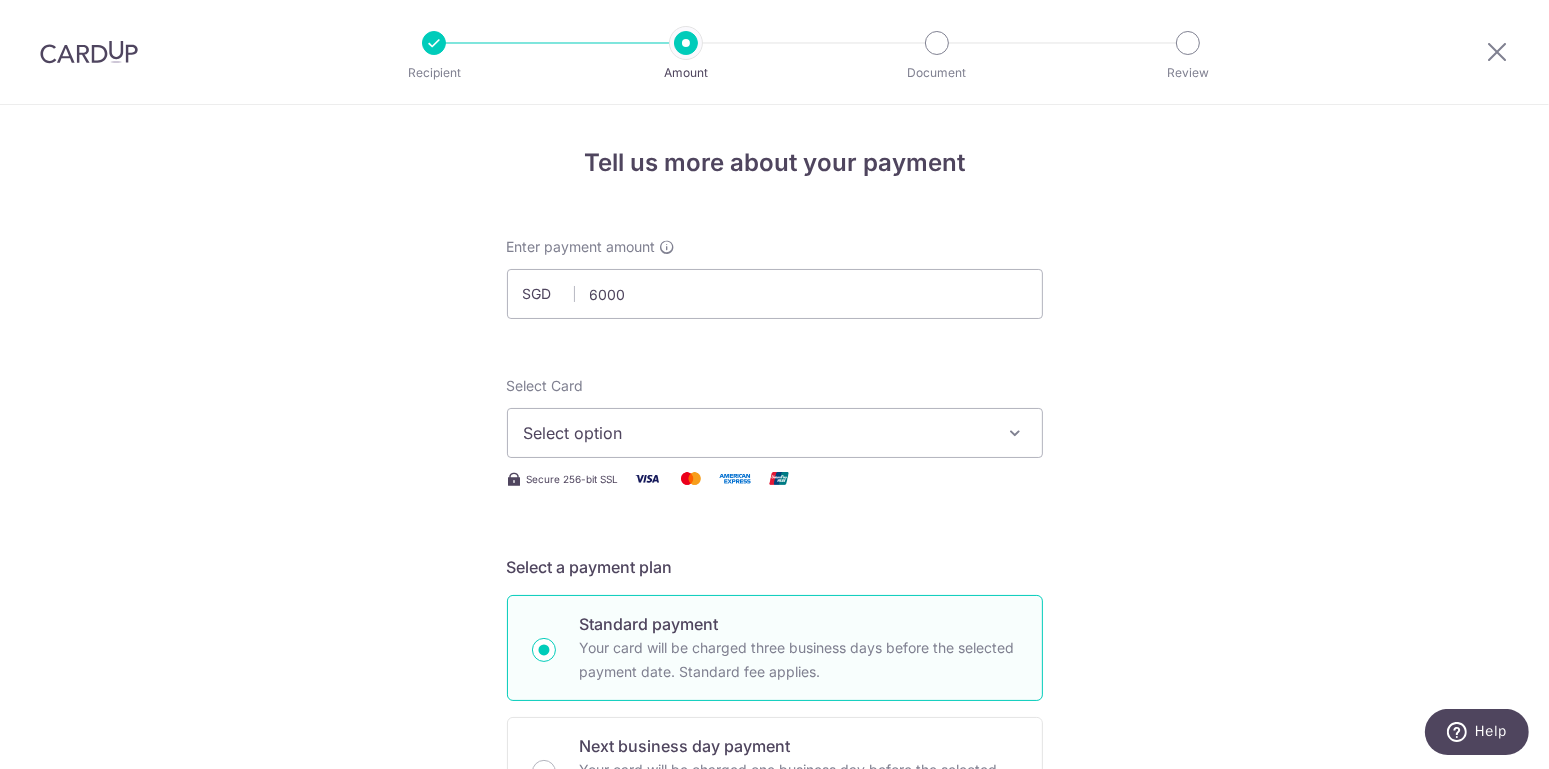 type on "6,000.00" 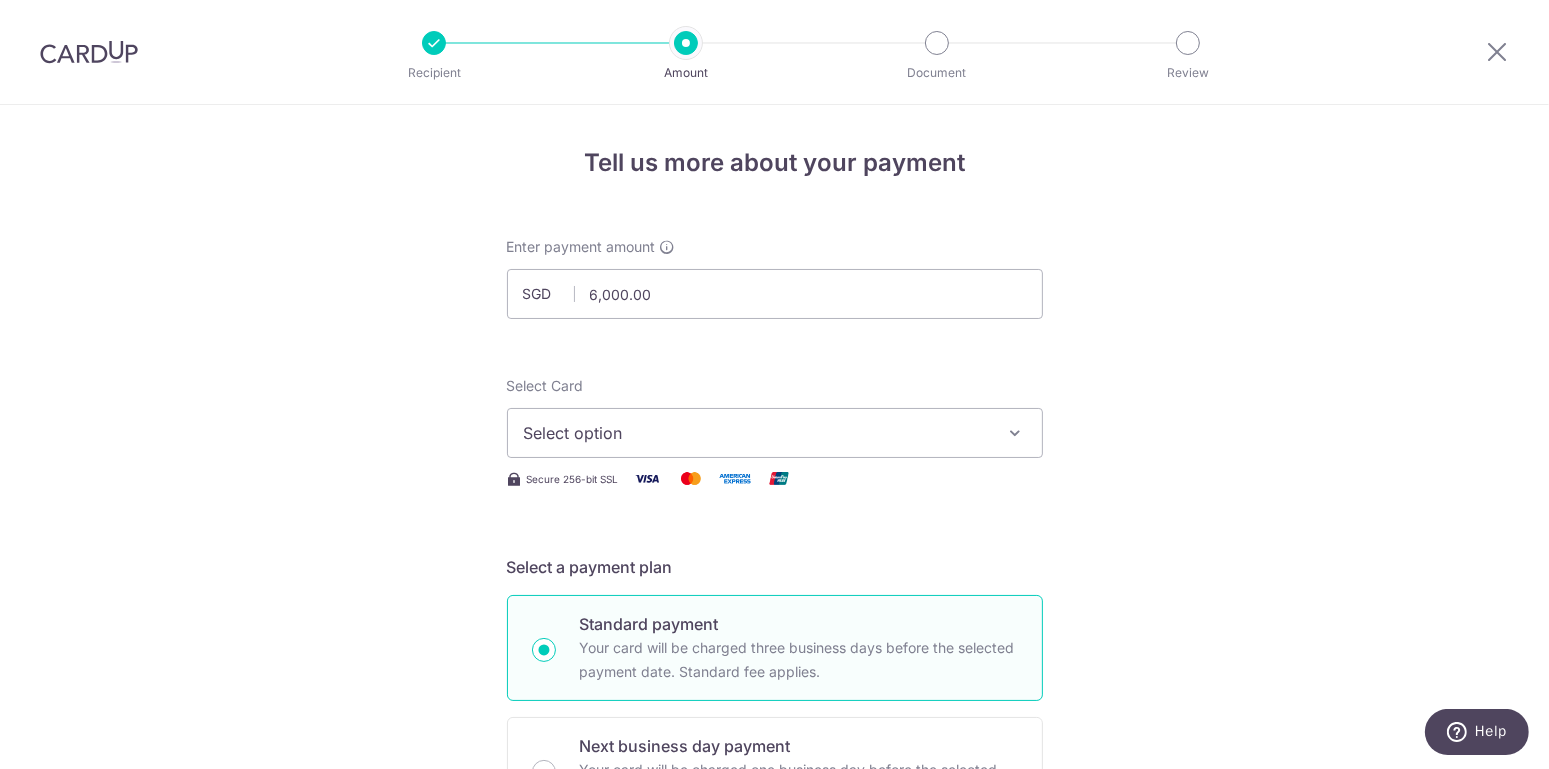 click on "Select option" at bounding box center (775, 433) 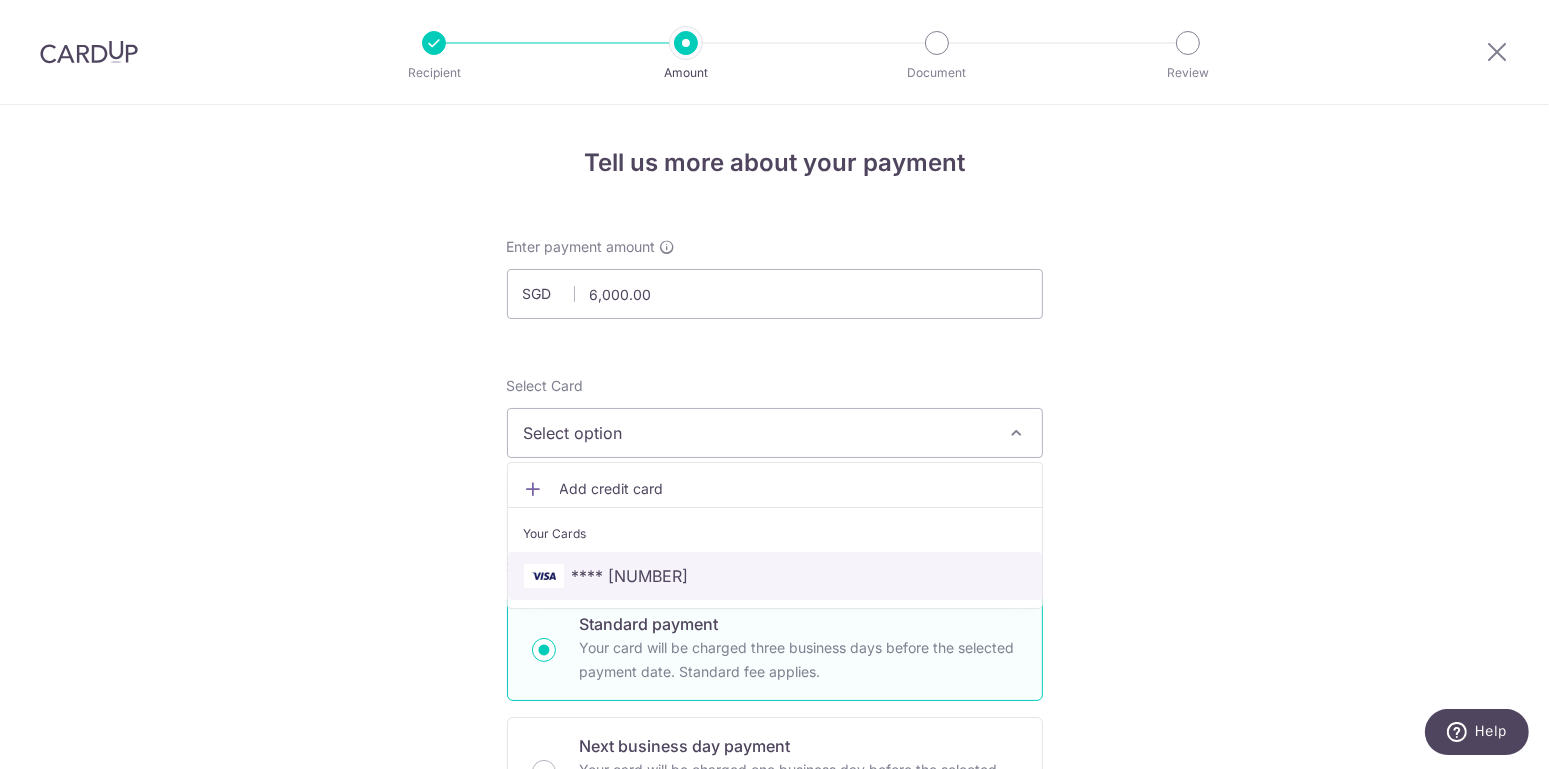click on "**** [NUMBER]" at bounding box center [630, 576] 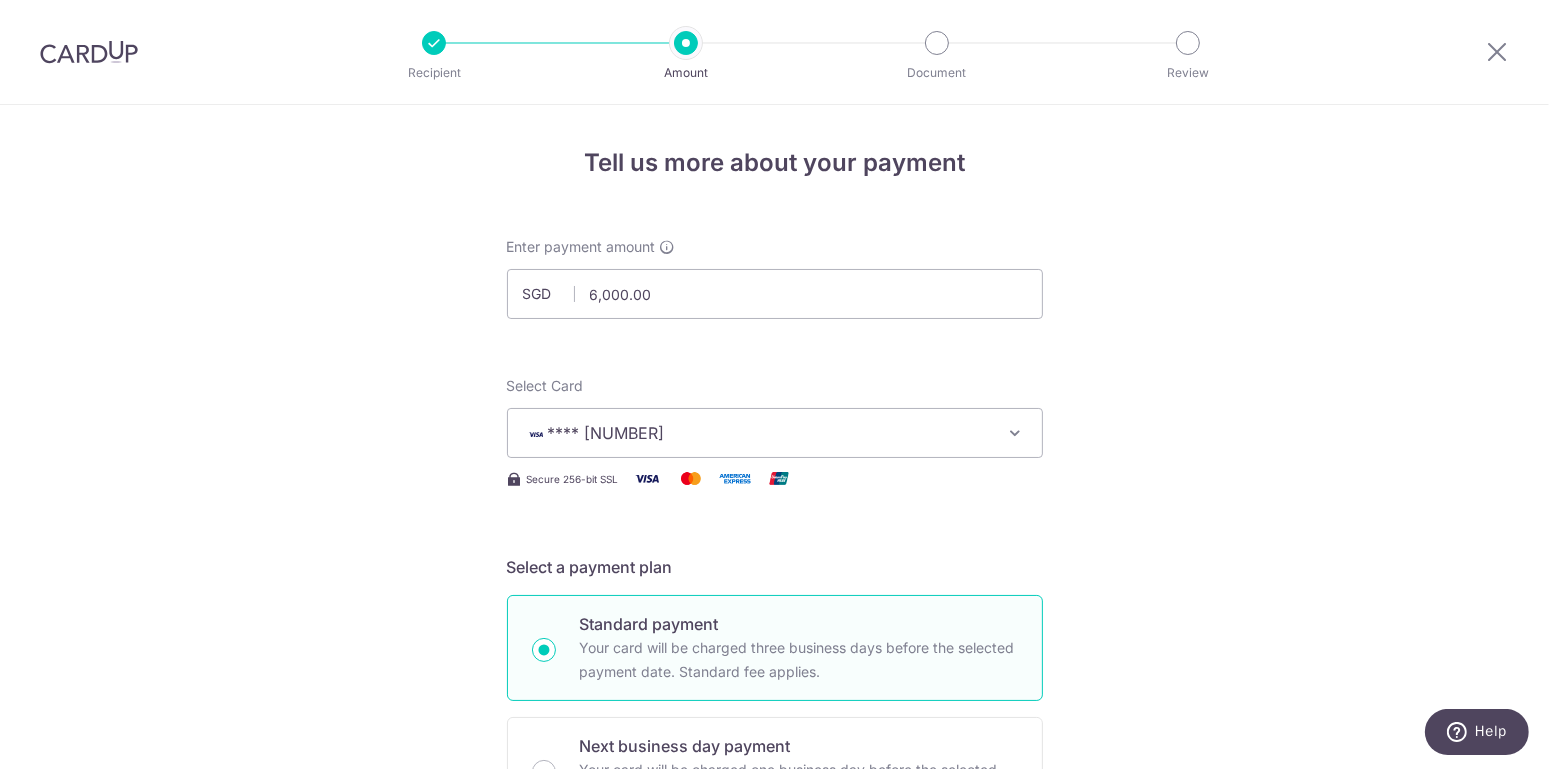 click on "Tell us more about your payment
SGD
6,000.00
6000.00
Select Card
**** [NUMBER]
Add credit card
Your Cards
**** [NUMBER]
Secure 256-bit SSL
Text
New card details
Card
Secure 256-bit SSL" at bounding box center [774, 1009] 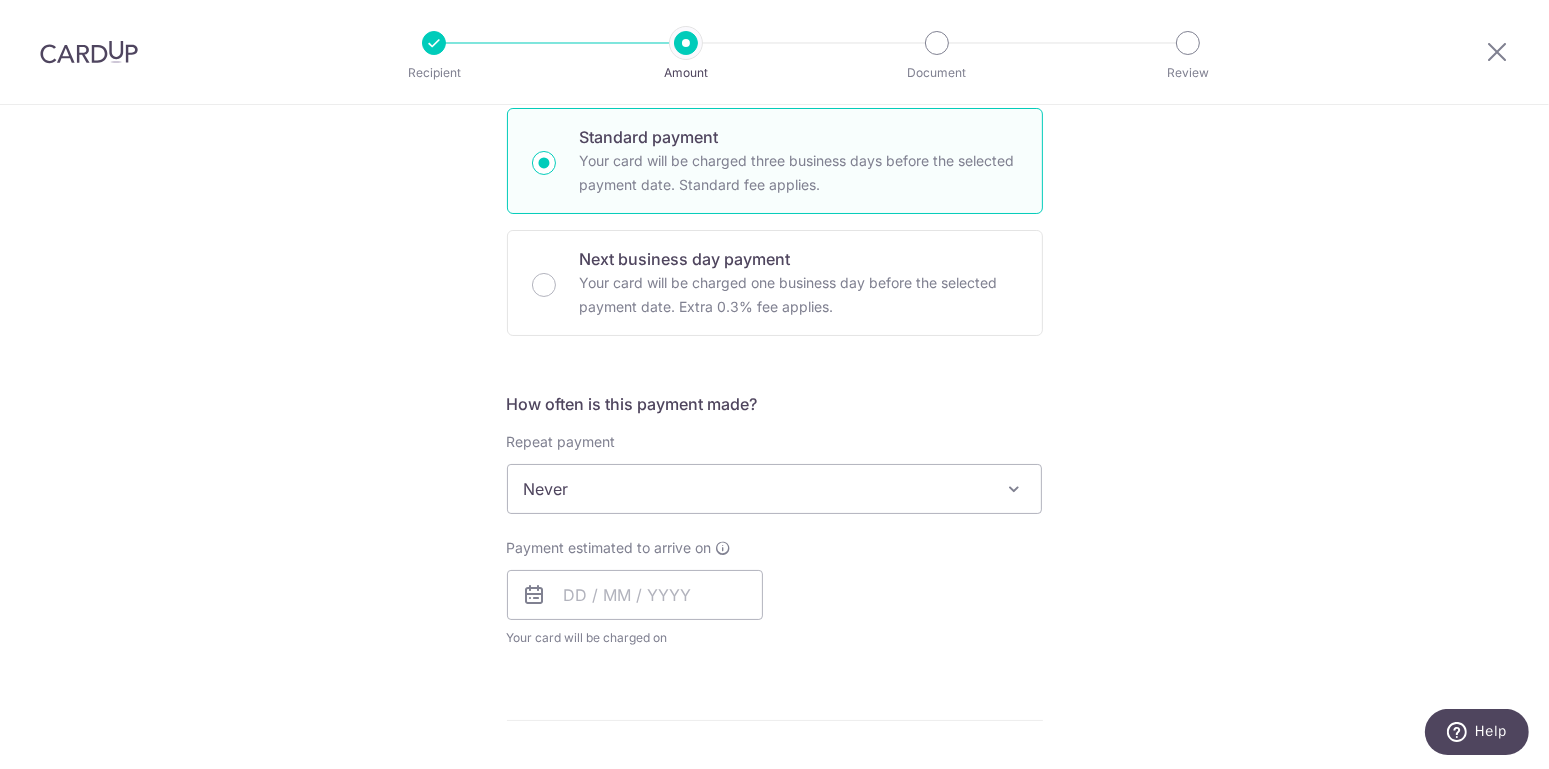 scroll, scrollTop: 500, scrollLeft: 0, axis: vertical 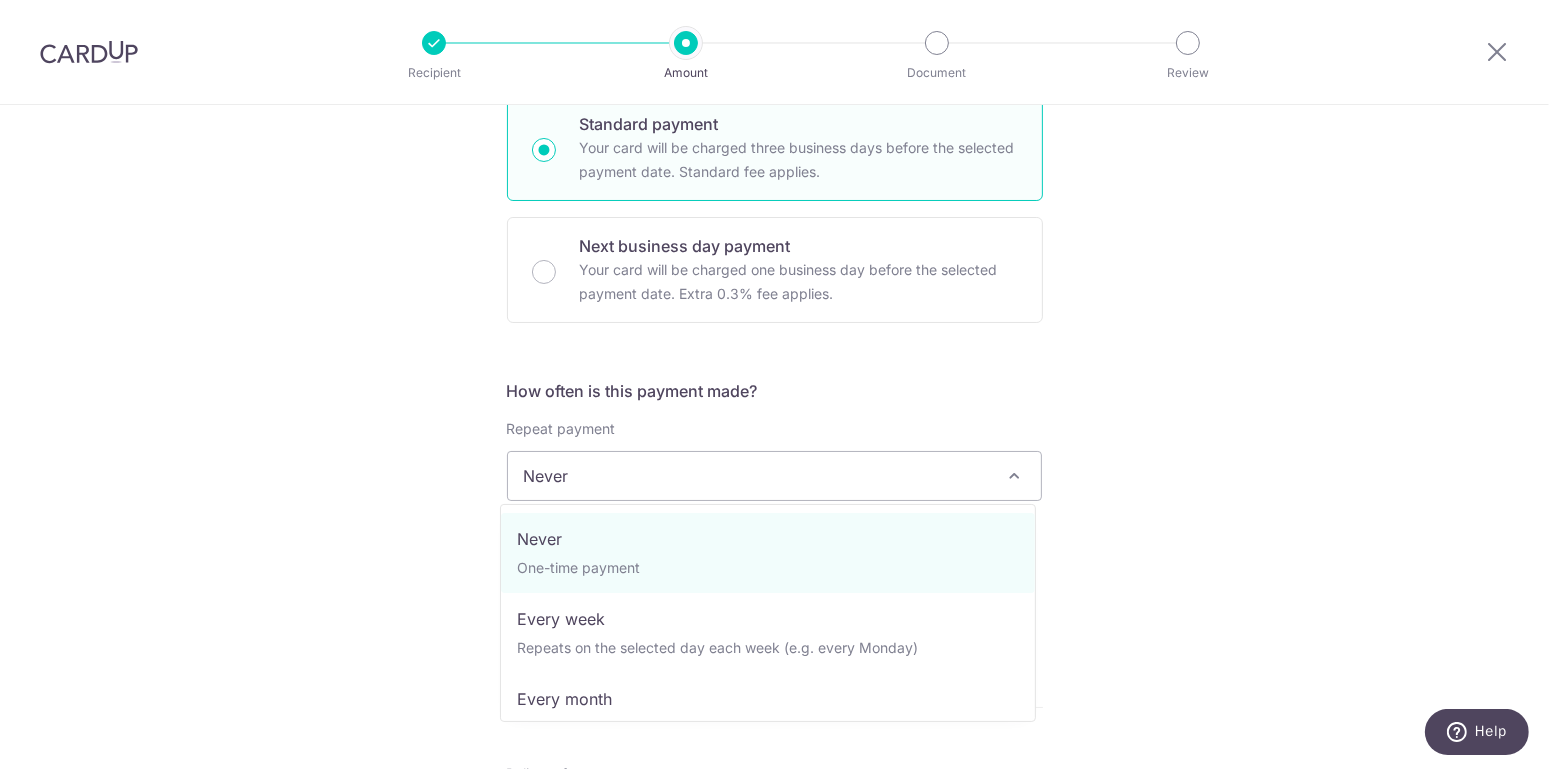 click on "Never" at bounding box center (775, 476) 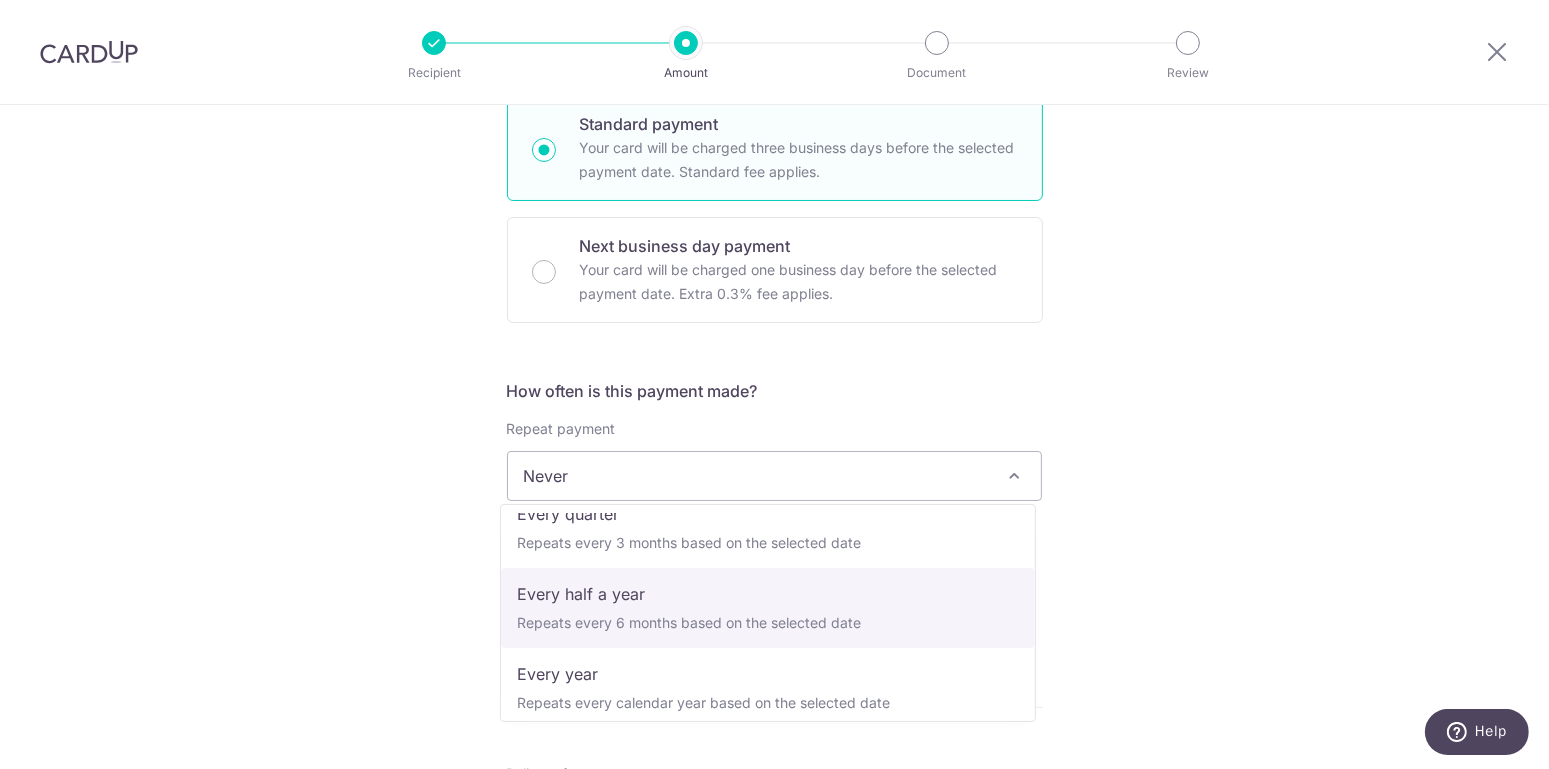 scroll, scrollTop: 279, scrollLeft: 0, axis: vertical 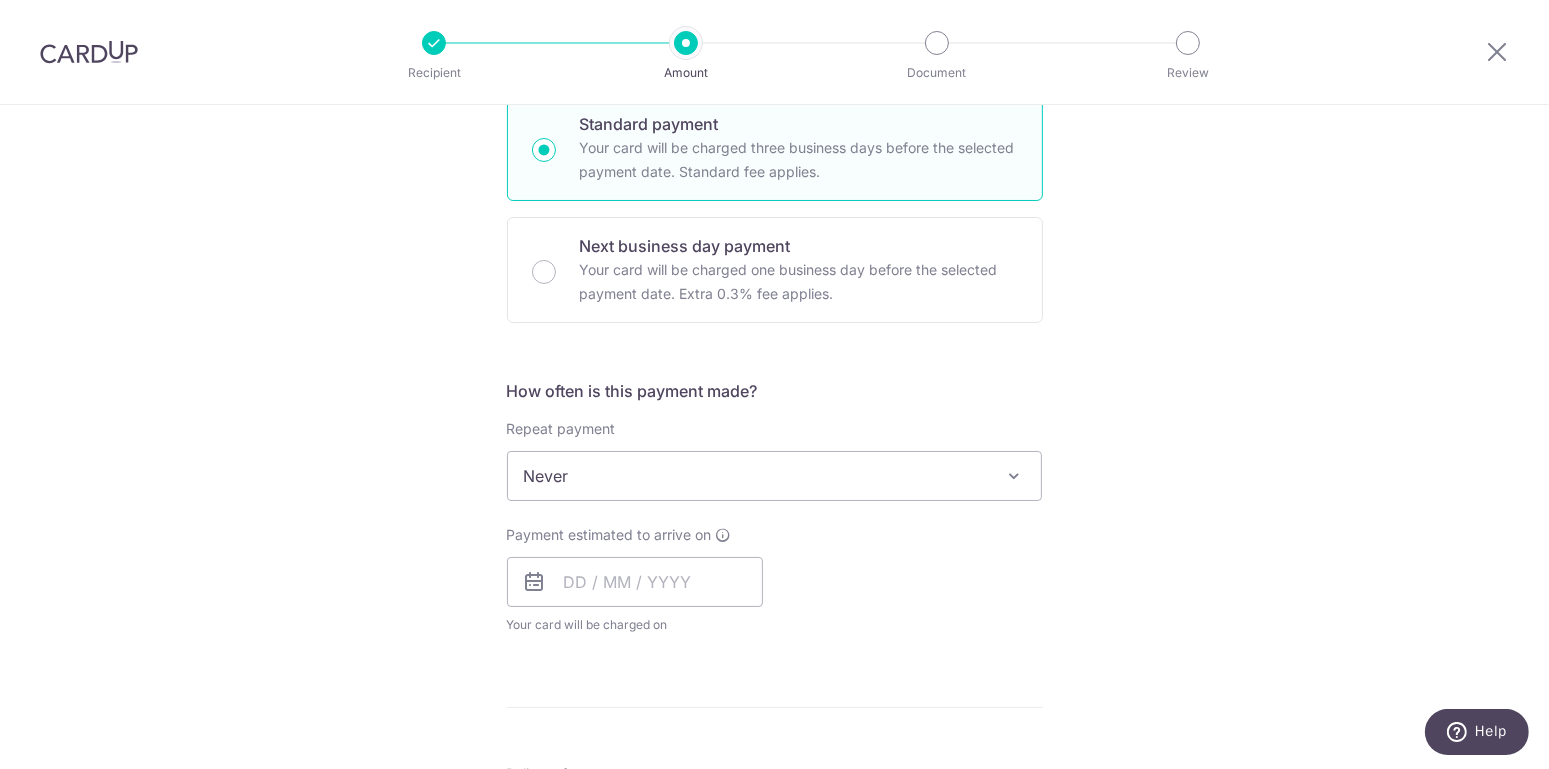 click on "Tell us more about your payment
Enter payment amount
SGD
6,000.00
6000.00
Select Card
**** 3674
Add credit card
Your Cards
**** 3674
Secure 256-bit SSL
Text
New card details
Card
Secure 256-bit SSL" at bounding box center [774, 509] 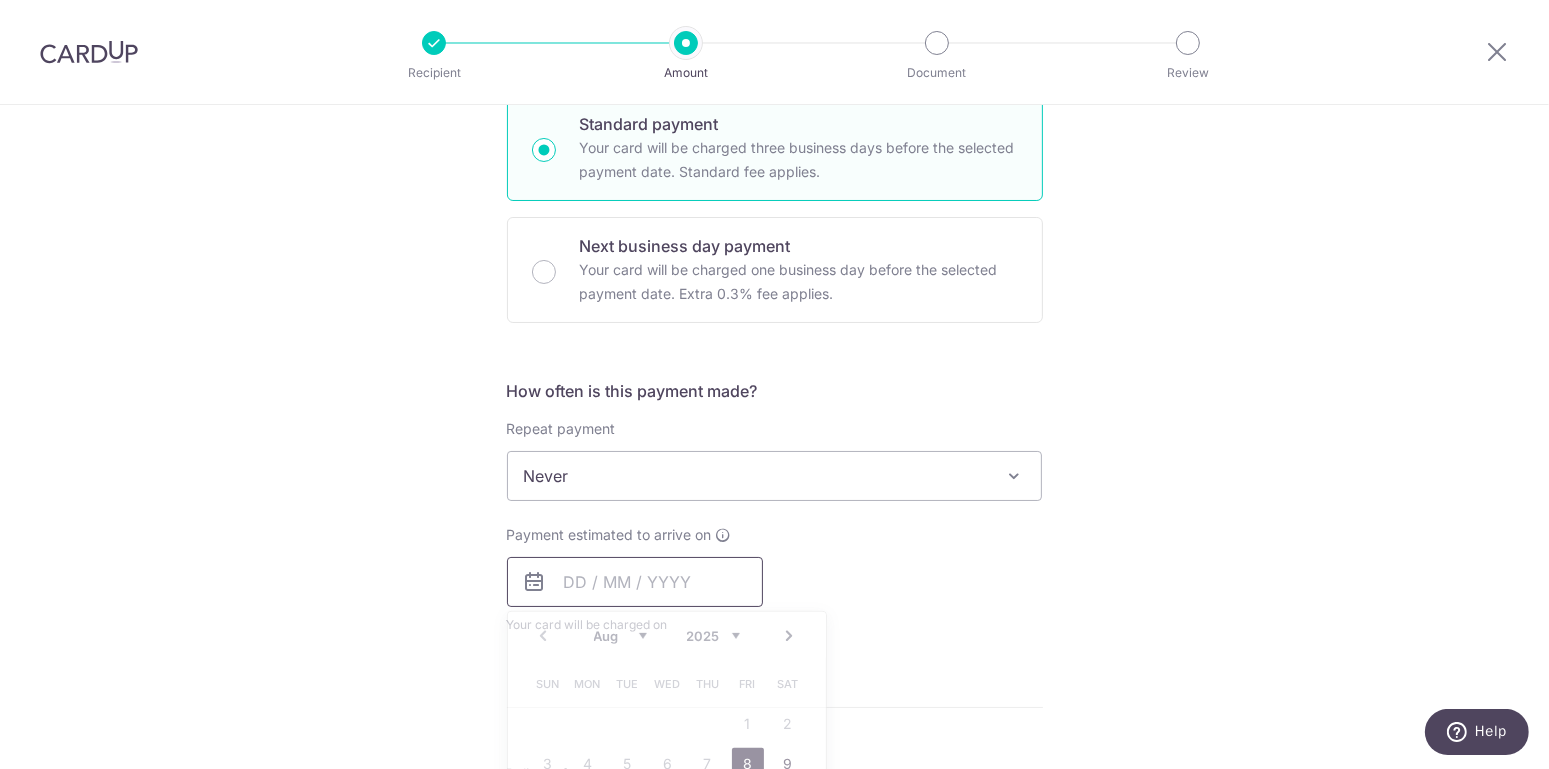 click at bounding box center [635, 582] 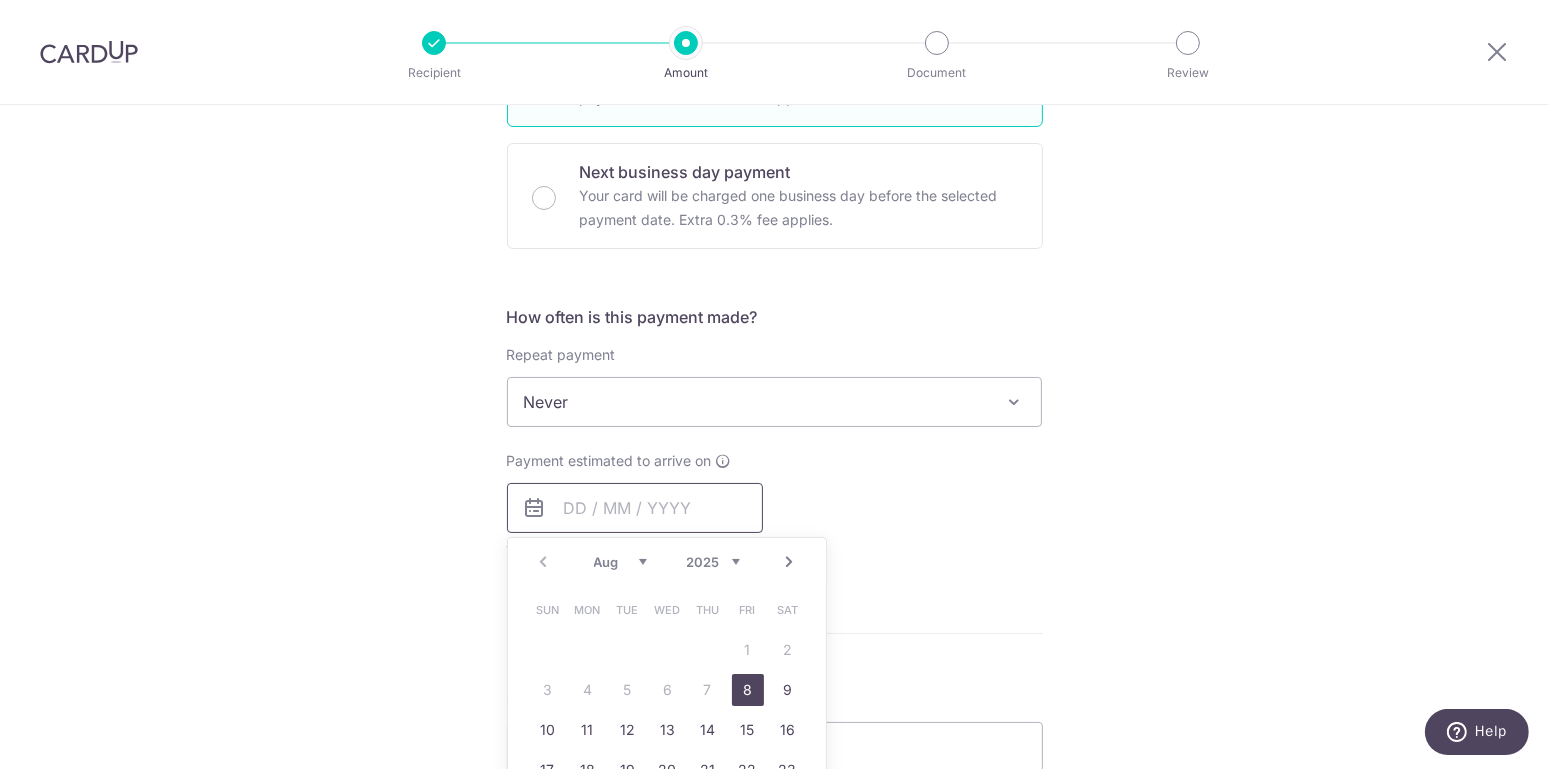 scroll, scrollTop: 625, scrollLeft: 0, axis: vertical 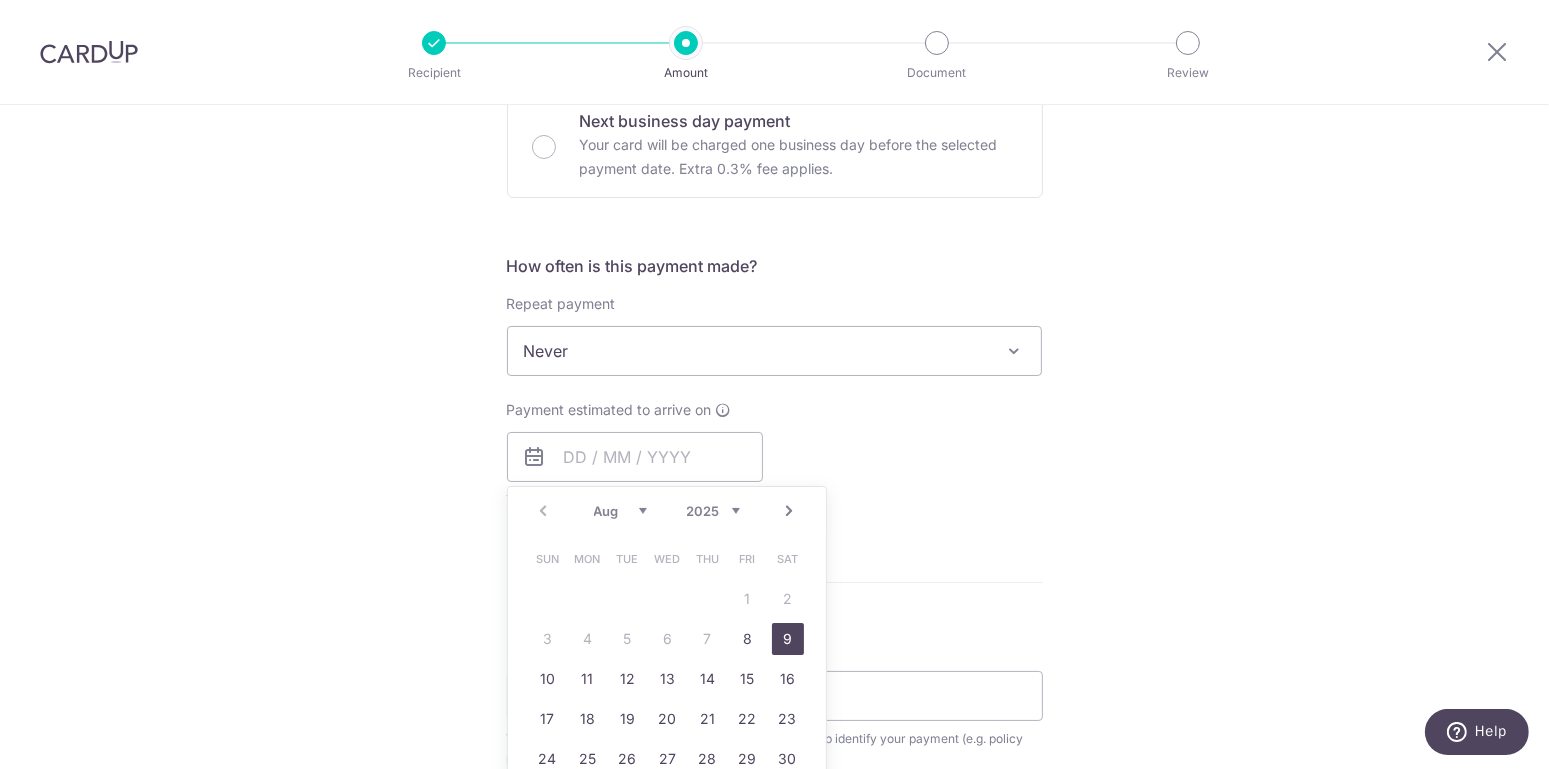 click on "9" at bounding box center (788, 639) 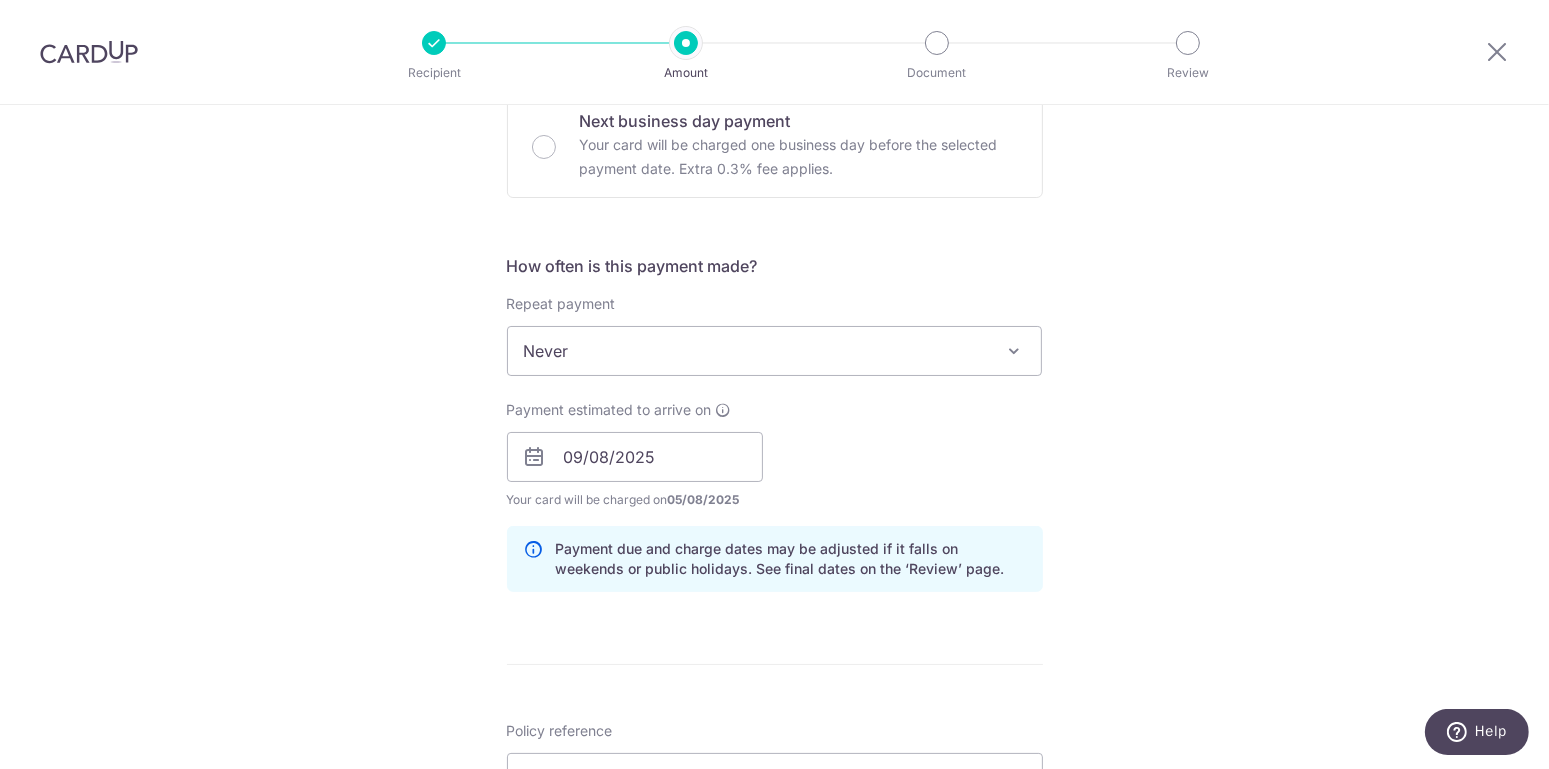 click on "Tell us more about your payment
Enter payment amount
SGD
6,000.00
6000.00
Select Card
**** 3674
Add credit card
Your Cards
**** 3674
Secure 256-bit SSL
Text
New card details
Card
Secure 256-bit SSL" at bounding box center [774, 425] 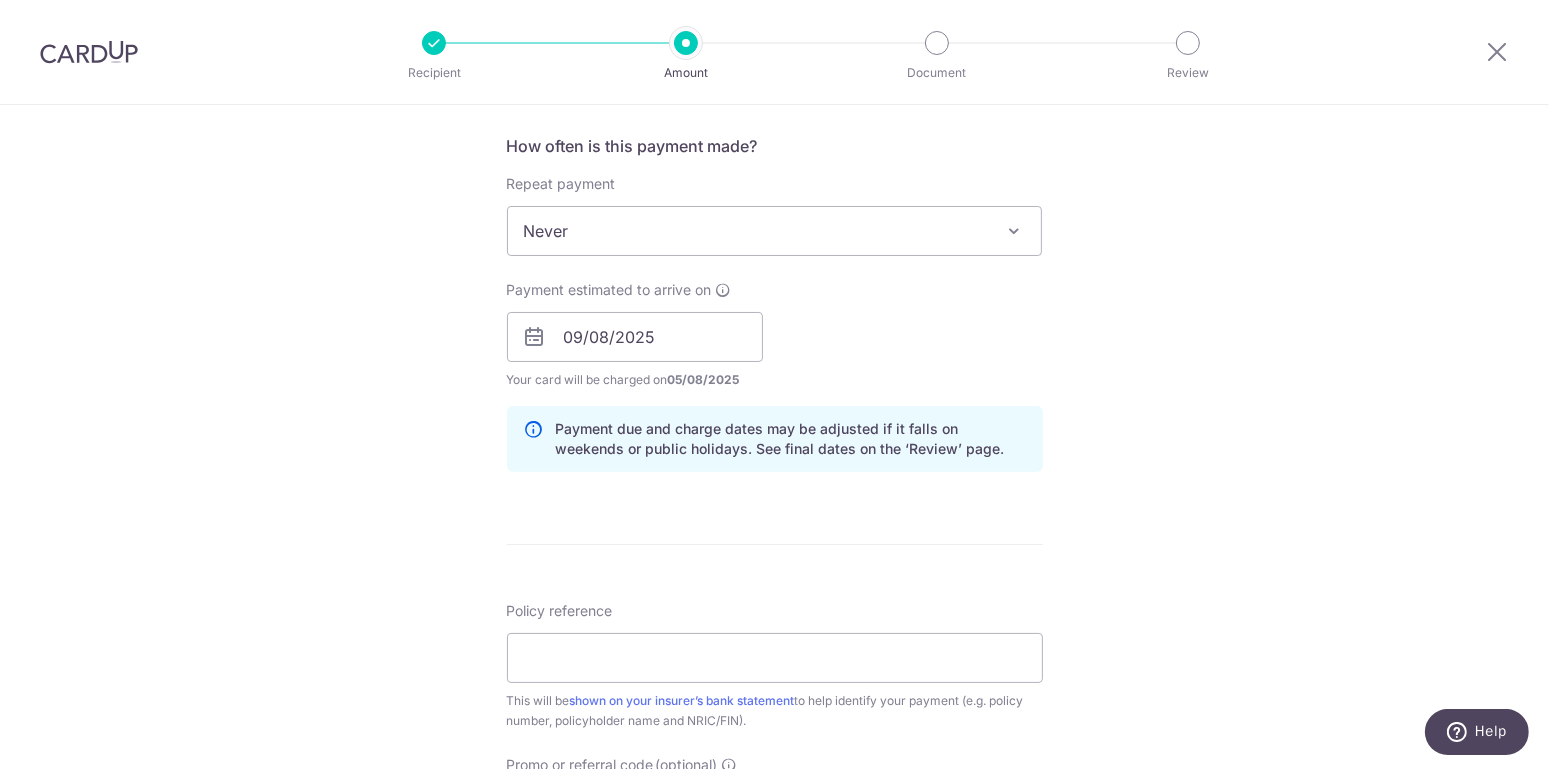 scroll, scrollTop: 875, scrollLeft: 0, axis: vertical 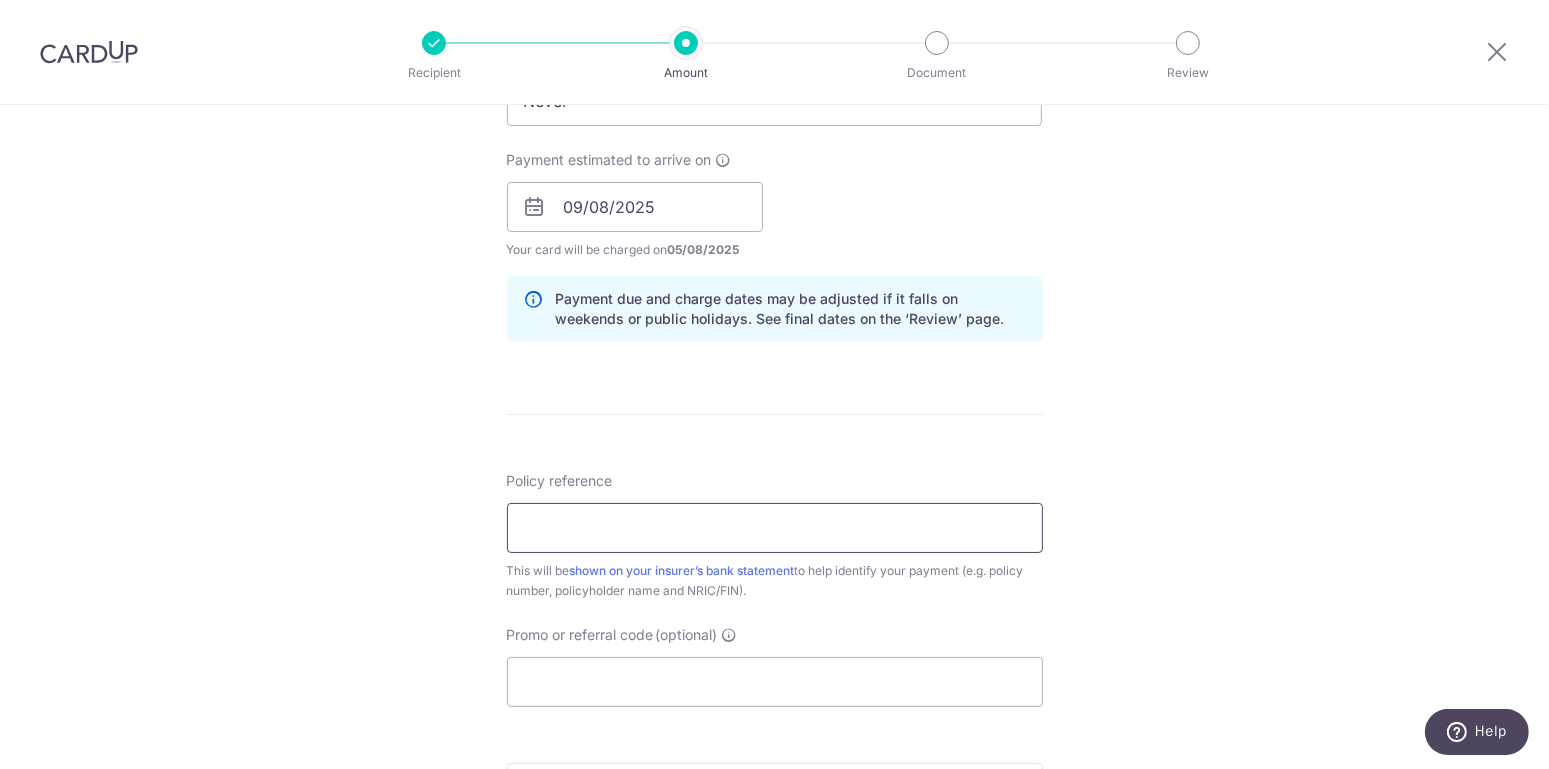 click on "Policy reference" at bounding box center [775, 528] 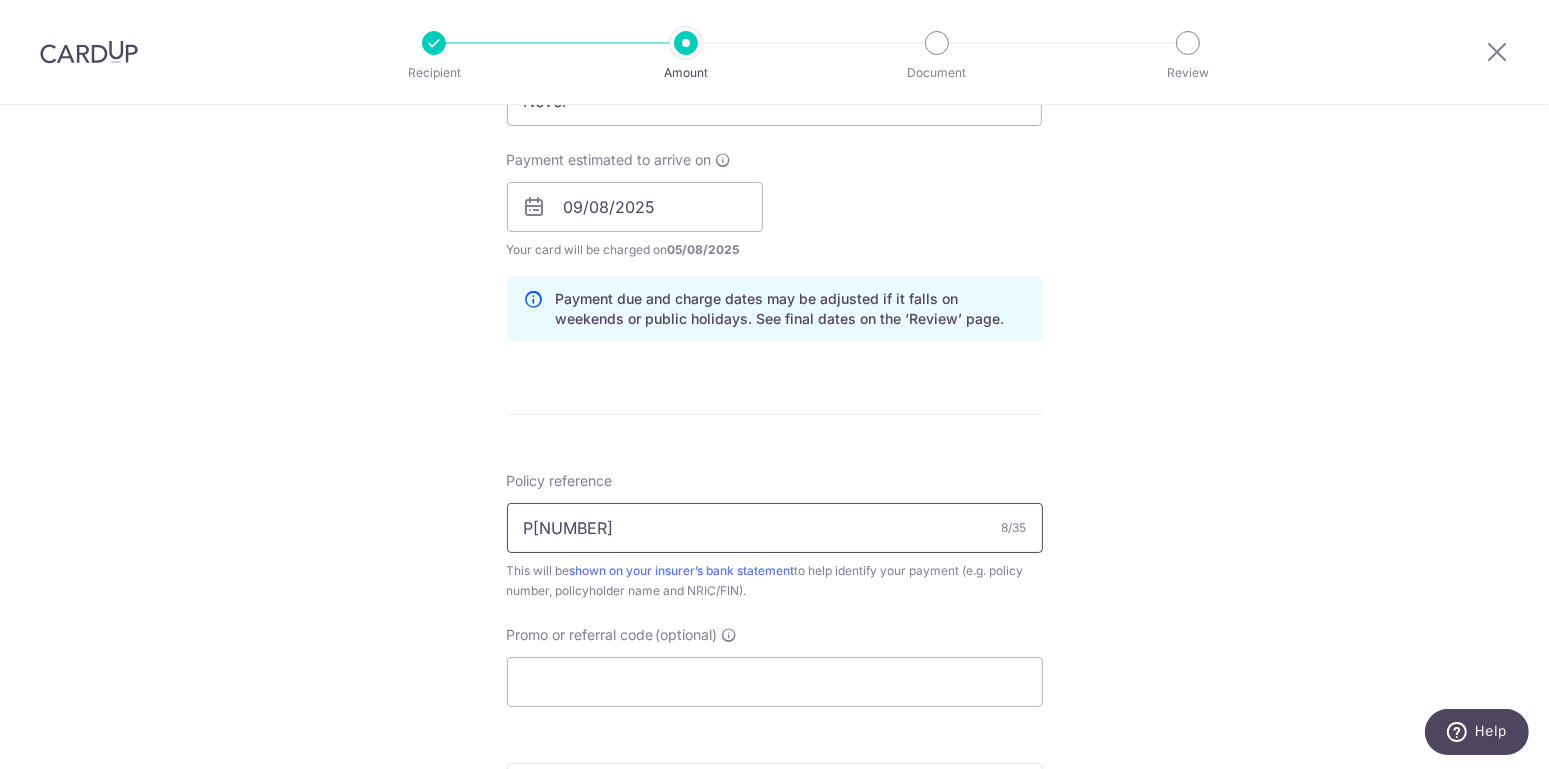 type on "[ACCOUNT_NUMBER]" 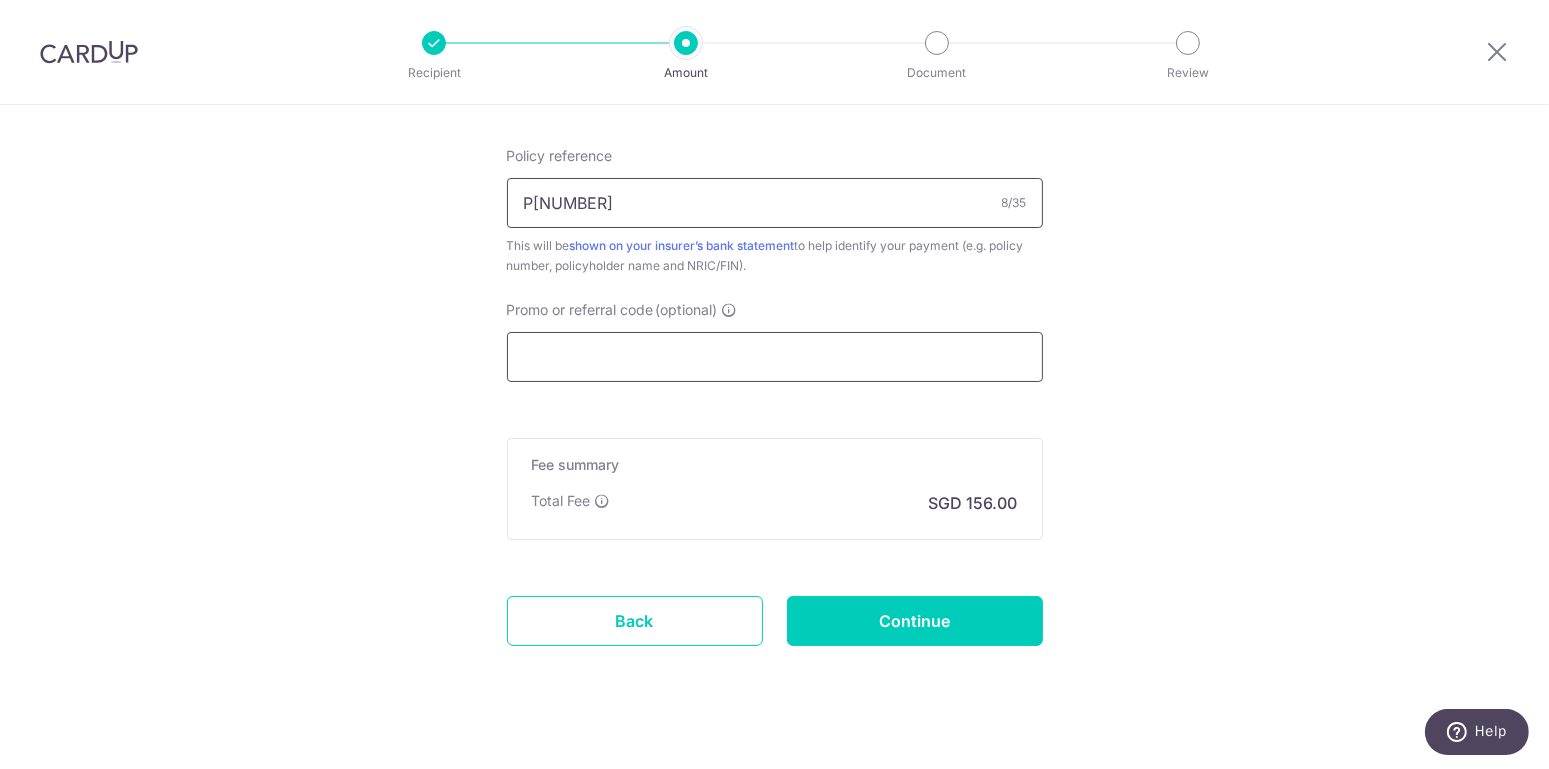 scroll, scrollTop: 1223, scrollLeft: 0, axis: vertical 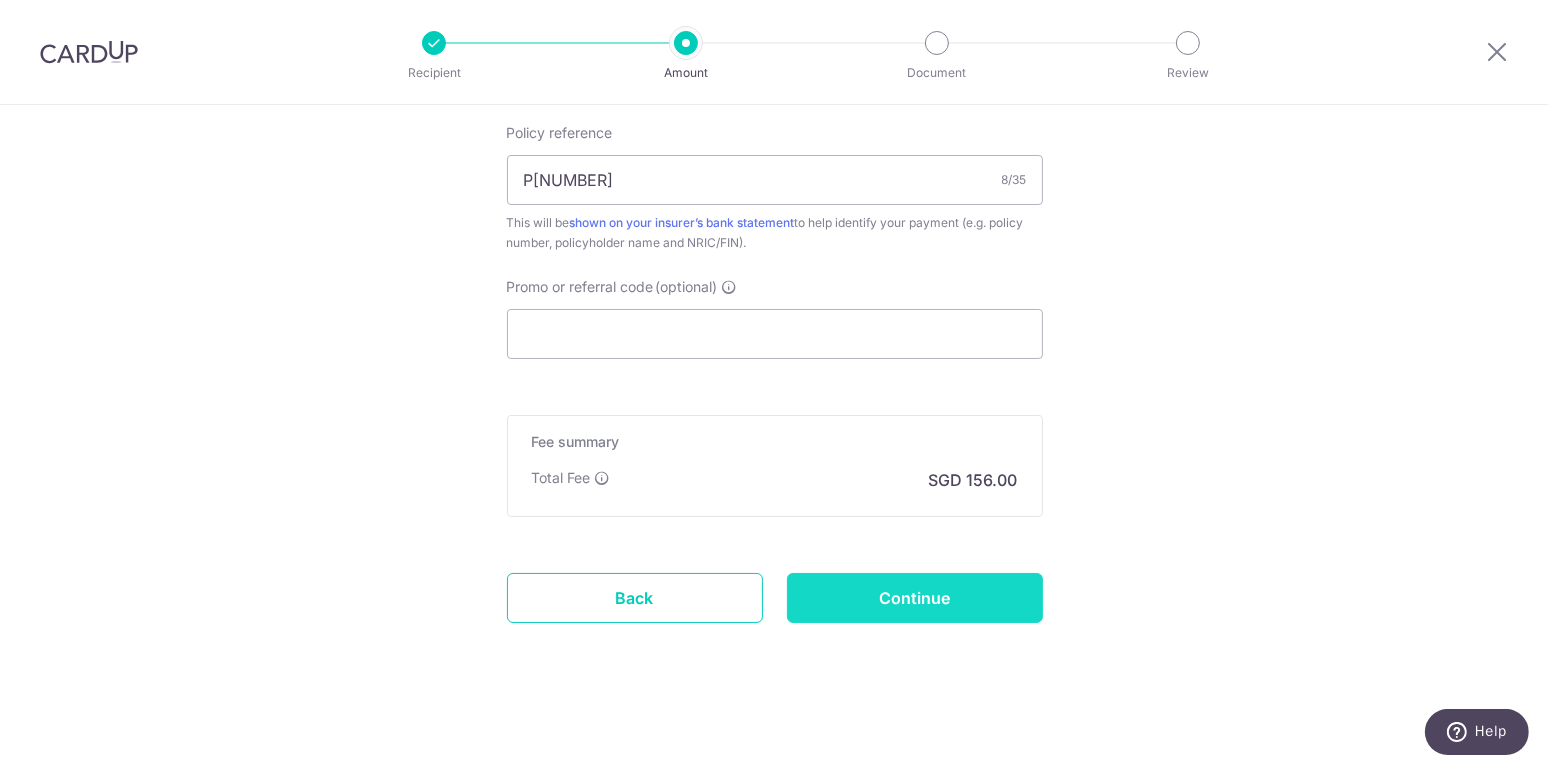click on "Continue" at bounding box center (915, 598) 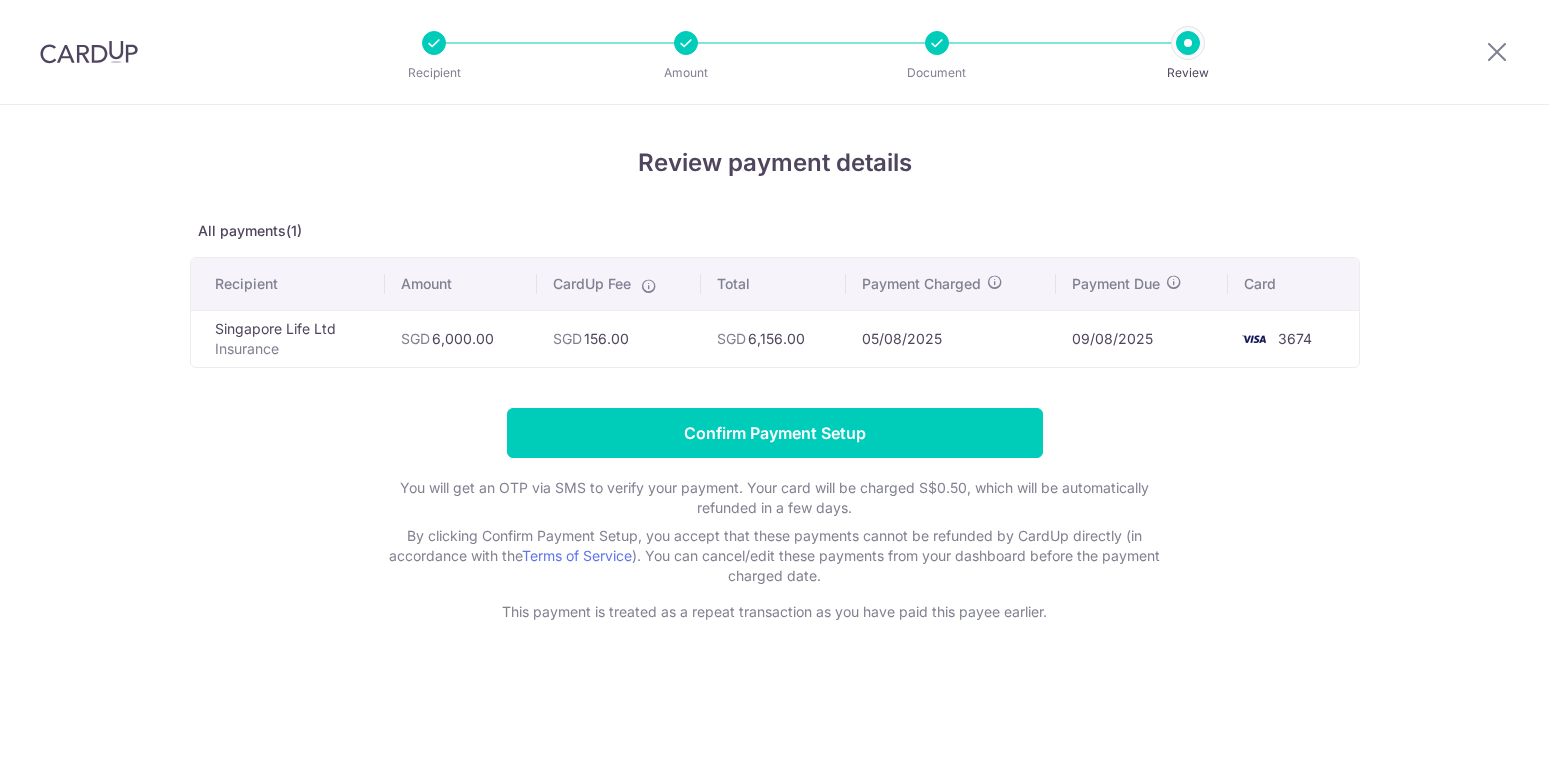 scroll, scrollTop: 0, scrollLeft: 0, axis: both 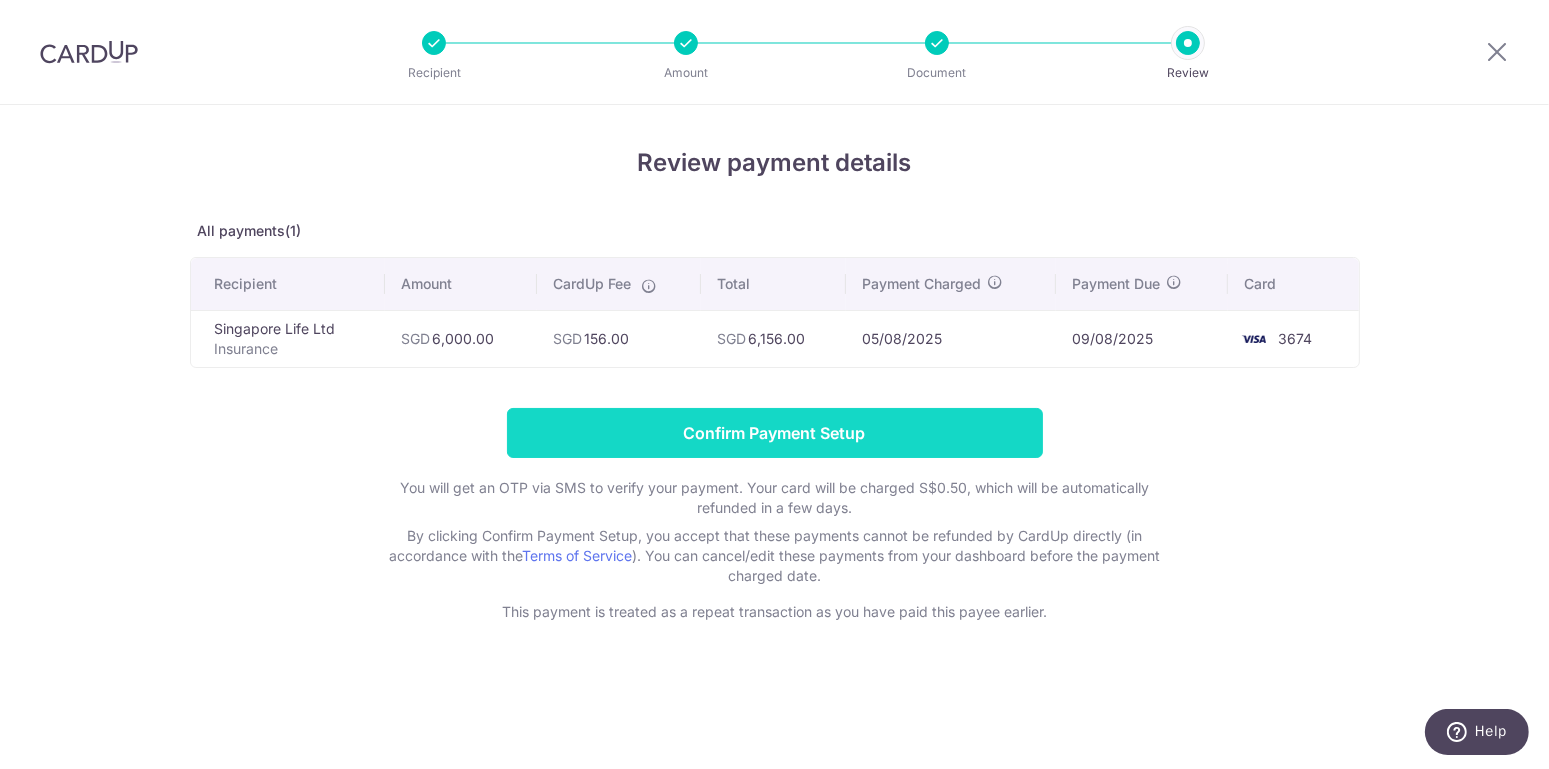 click on "Confirm Payment Setup" at bounding box center [775, 433] 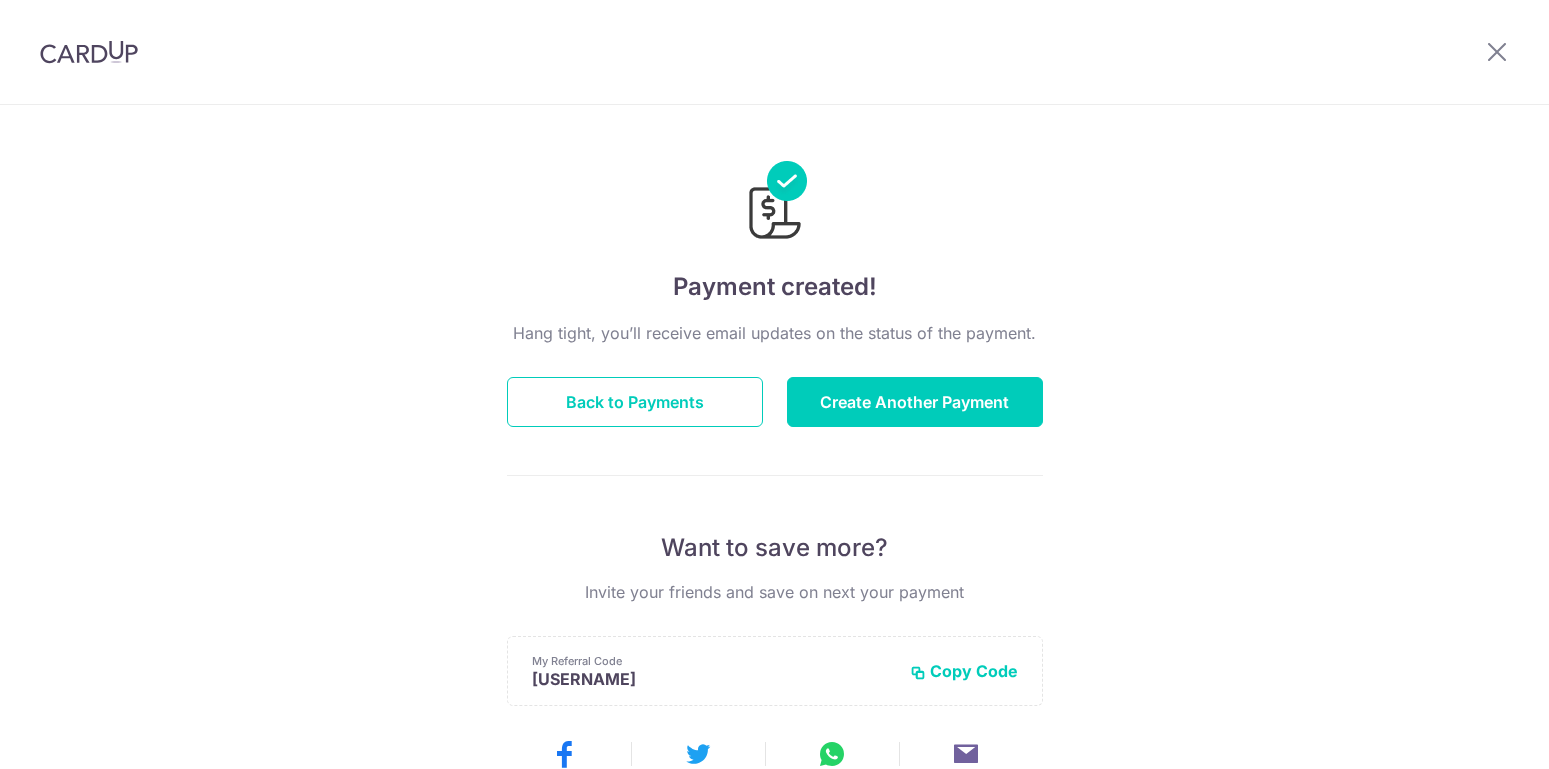 scroll, scrollTop: 0, scrollLeft: 0, axis: both 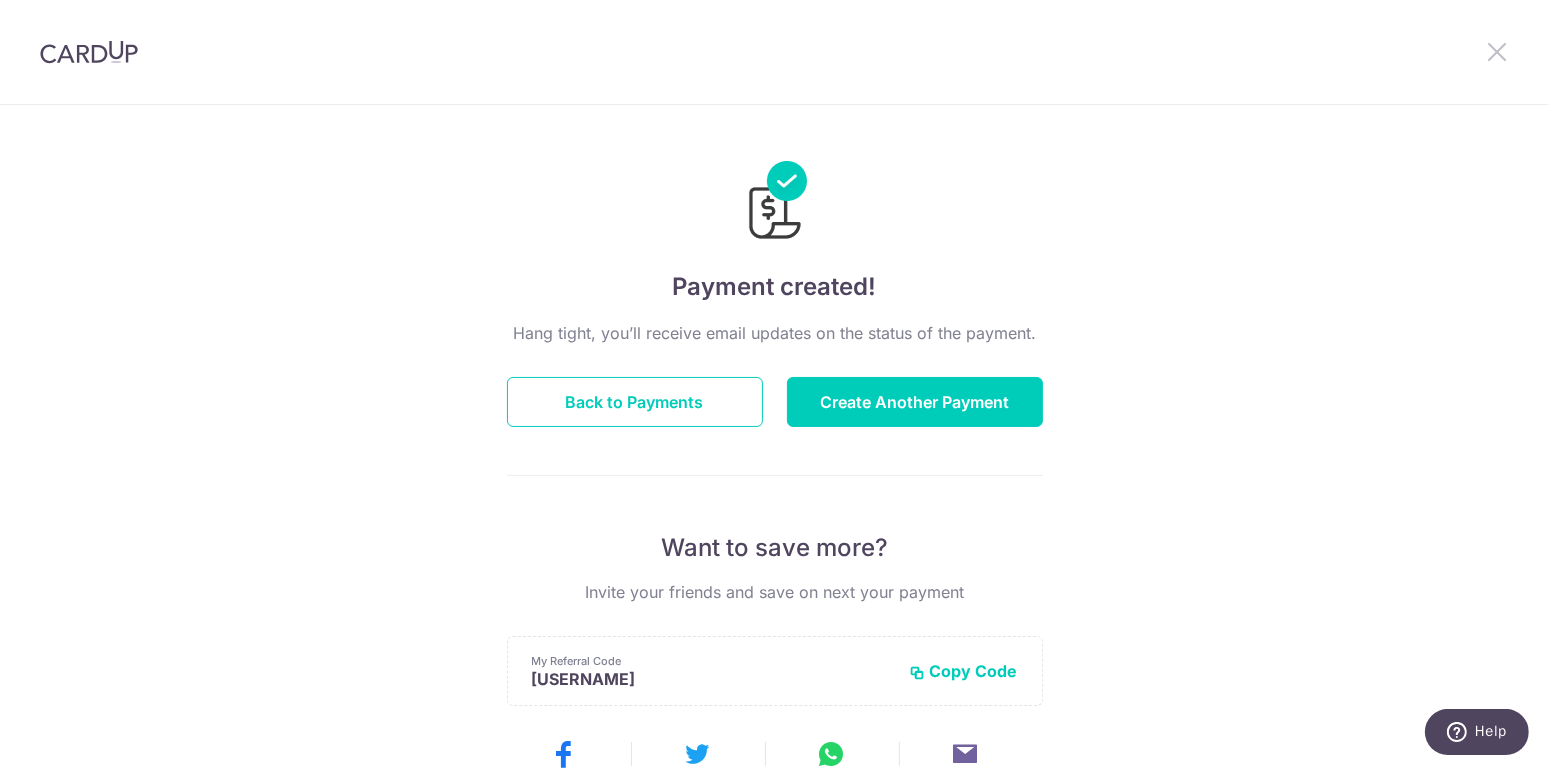 click at bounding box center [1497, 51] 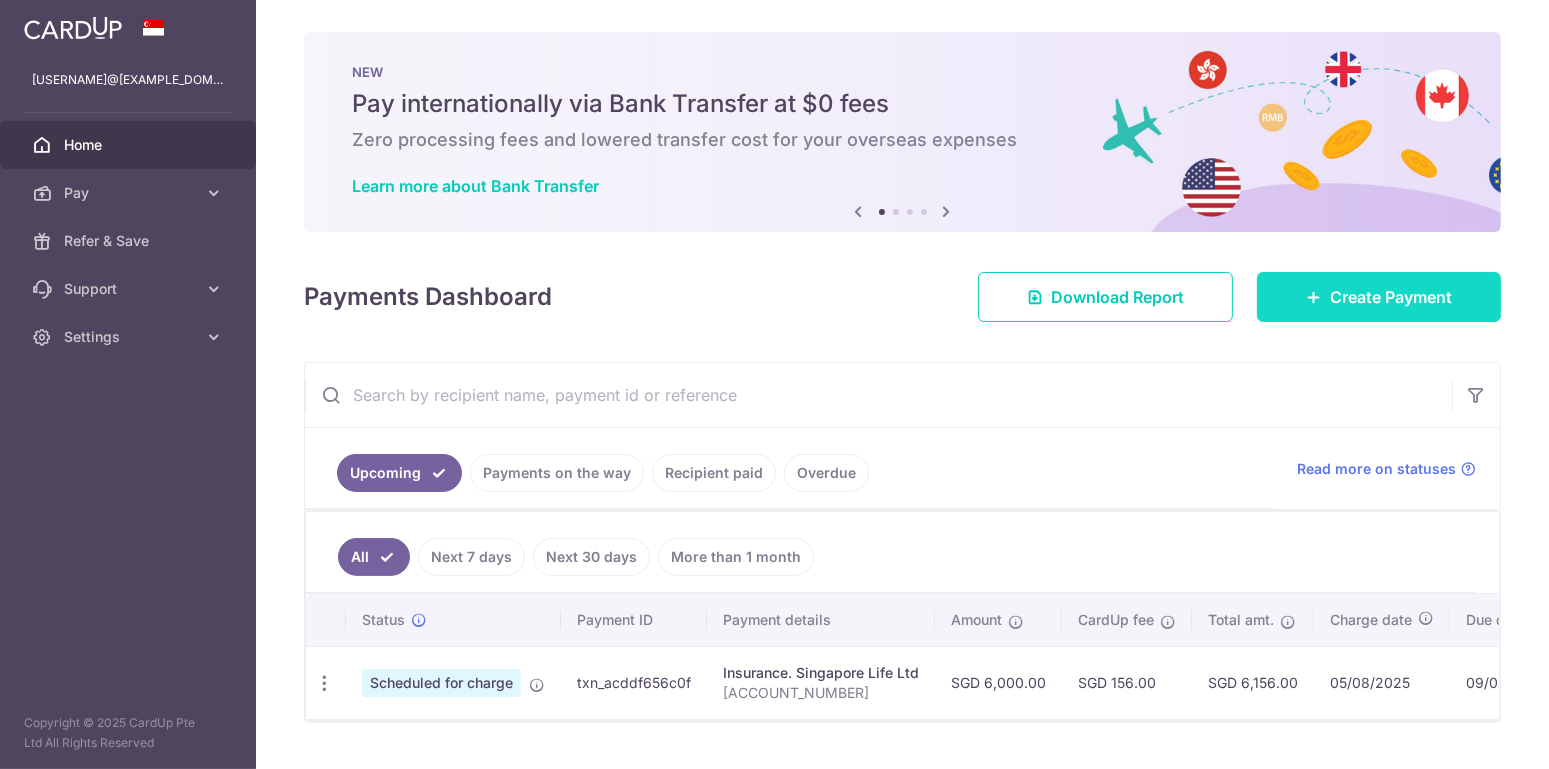 scroll, scrollTop: 0, scrollLeft: 0, axis: both 